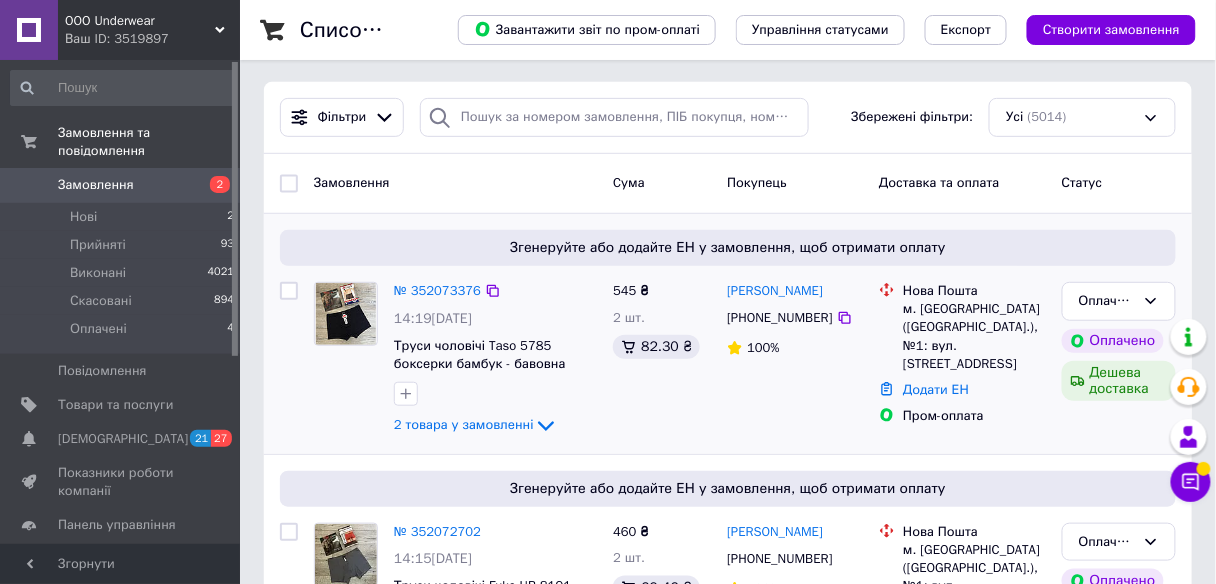 scroll, scrollTop: 240, scrollLeft: 0, axis: vertical 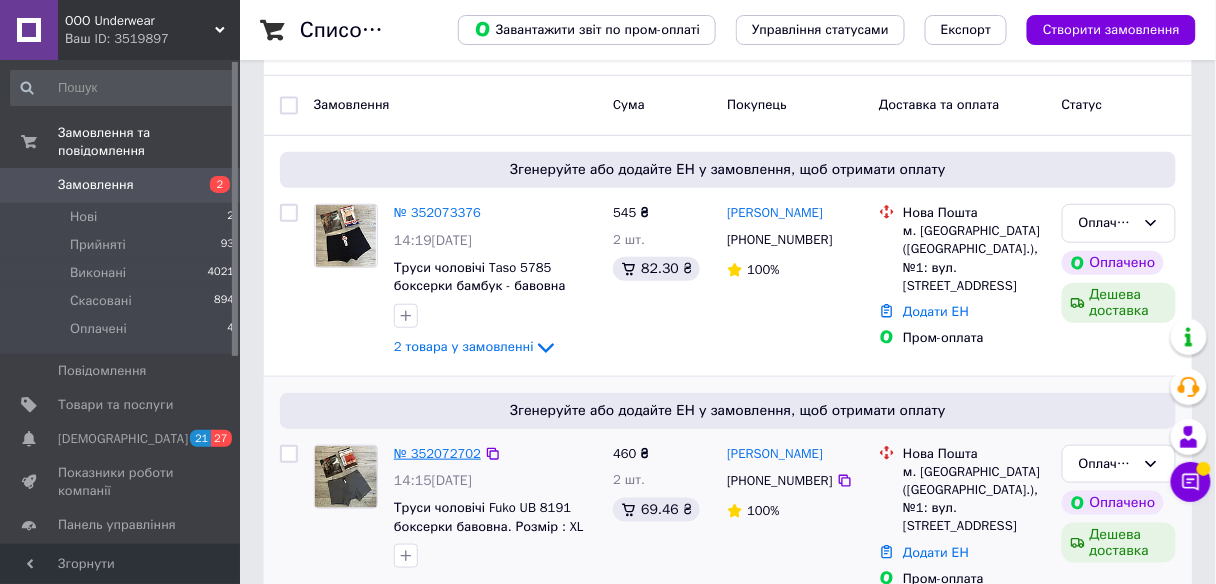 click on "№ 352072702" at bounding box center [437, 453] 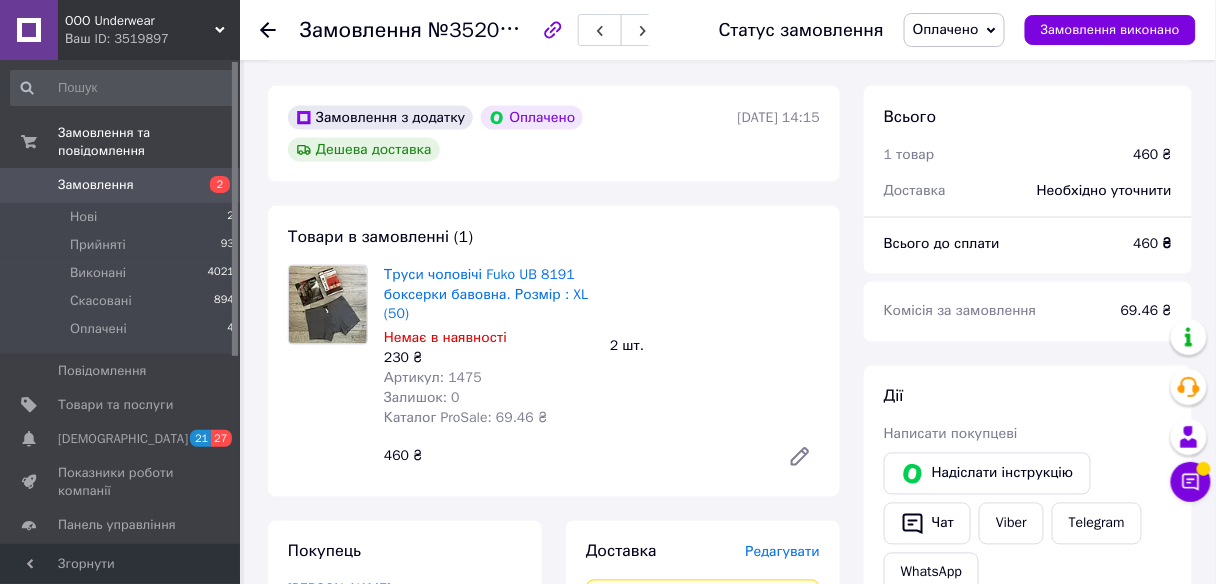 scroll, scrollTop: 320, scrollLeft: 0, axis: vertical 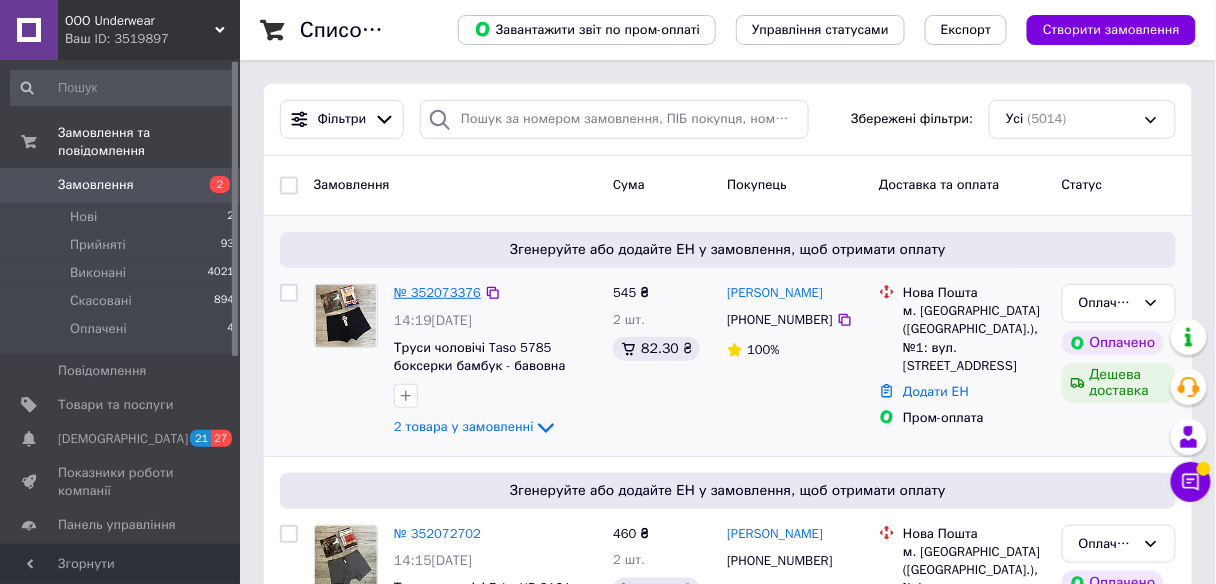 click on "№ 352073376" at bounding box center [437, 292] 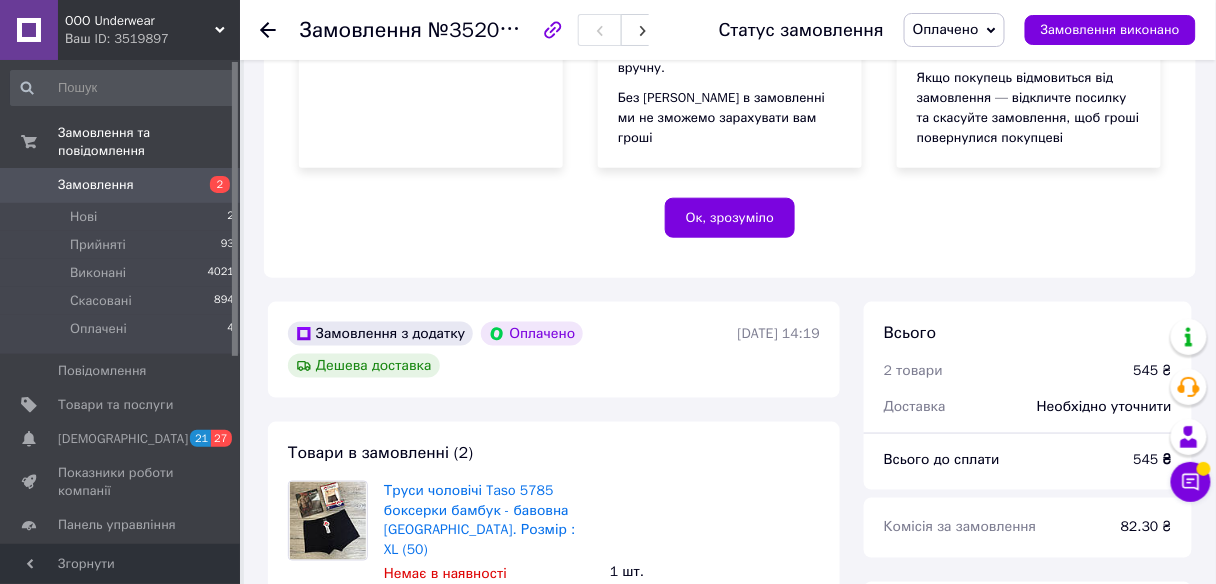 scroll, scrollTop: 400, scrollLeft: 0, axis: vertical 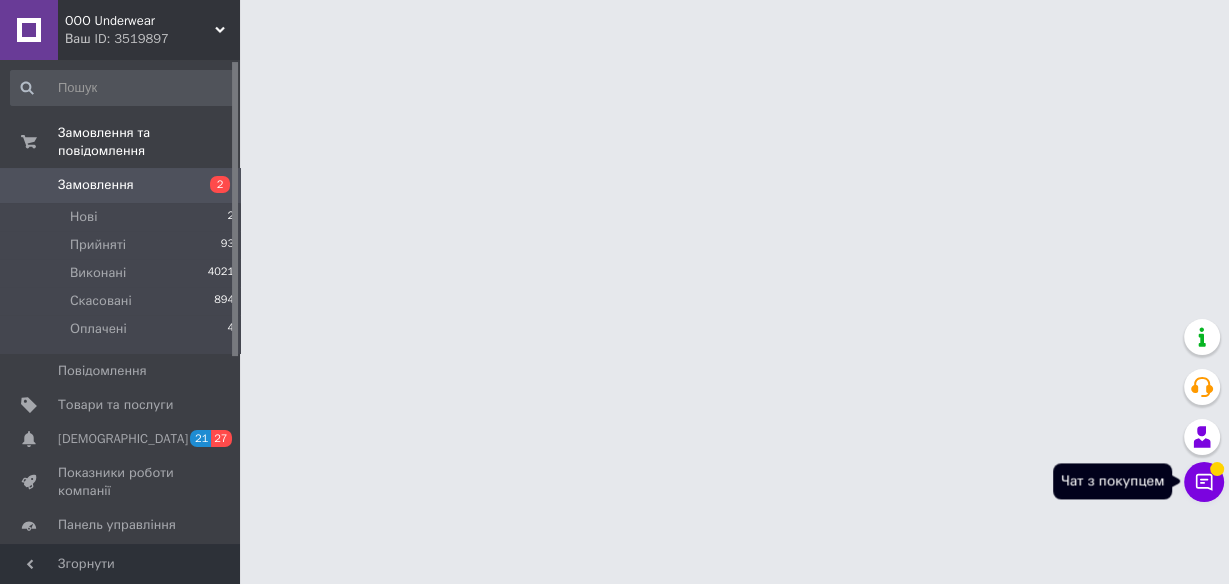click 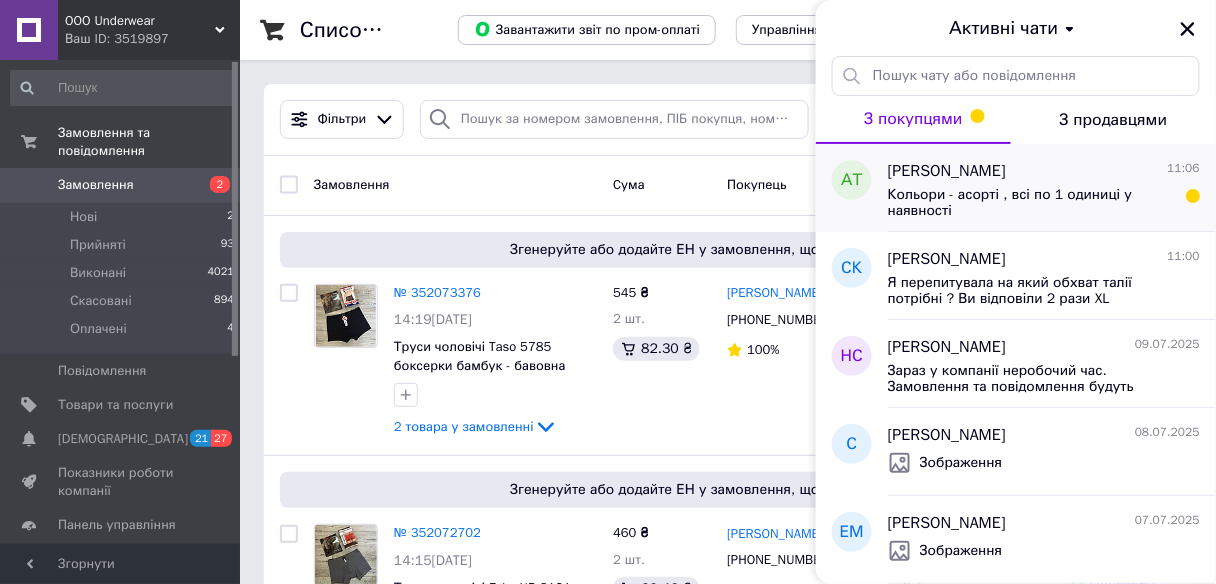 click on "[PERSON_NAME] 11:06 Кольори - асорті , всі по 1 одиниці у наявності" at bounding box center (1052, 188) 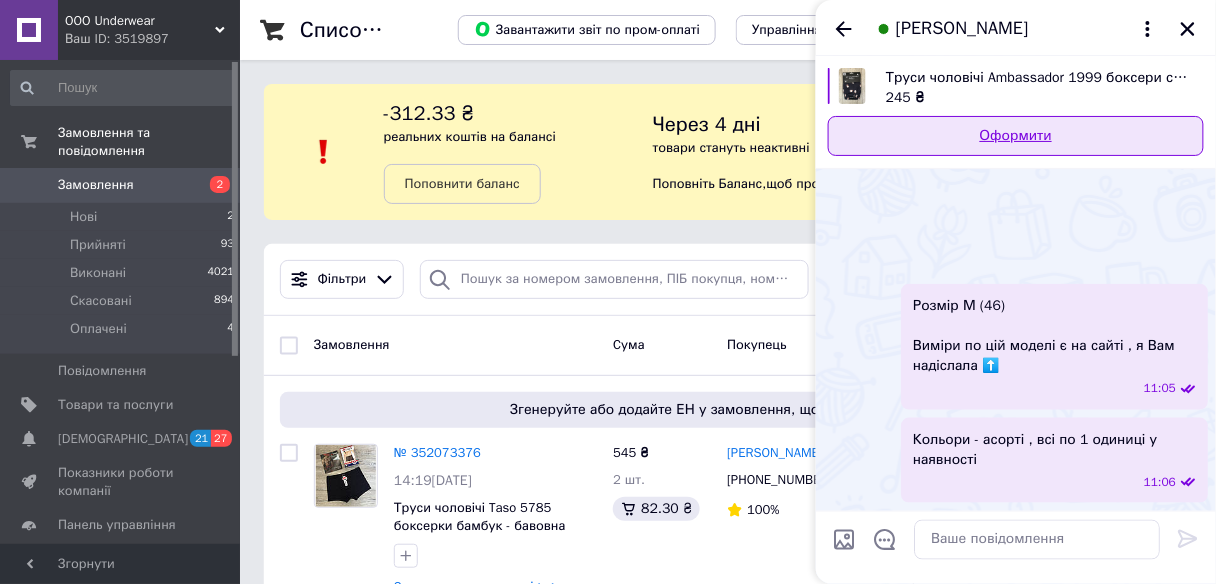 scroll, scrollTop: 2483, scrollLeft: 0, axis: vertical 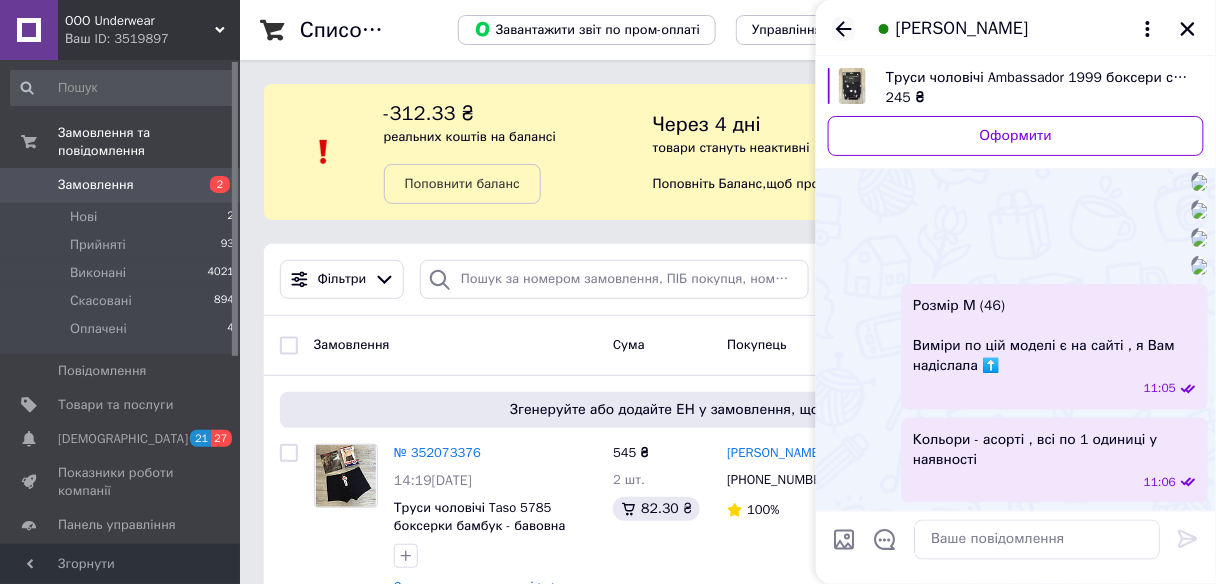click 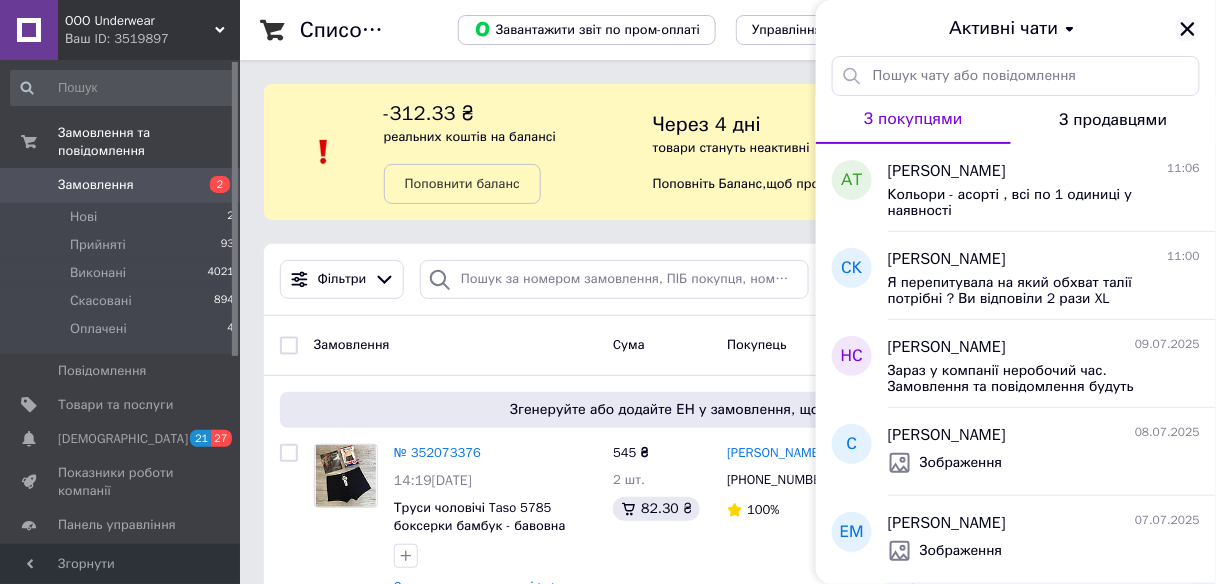 click 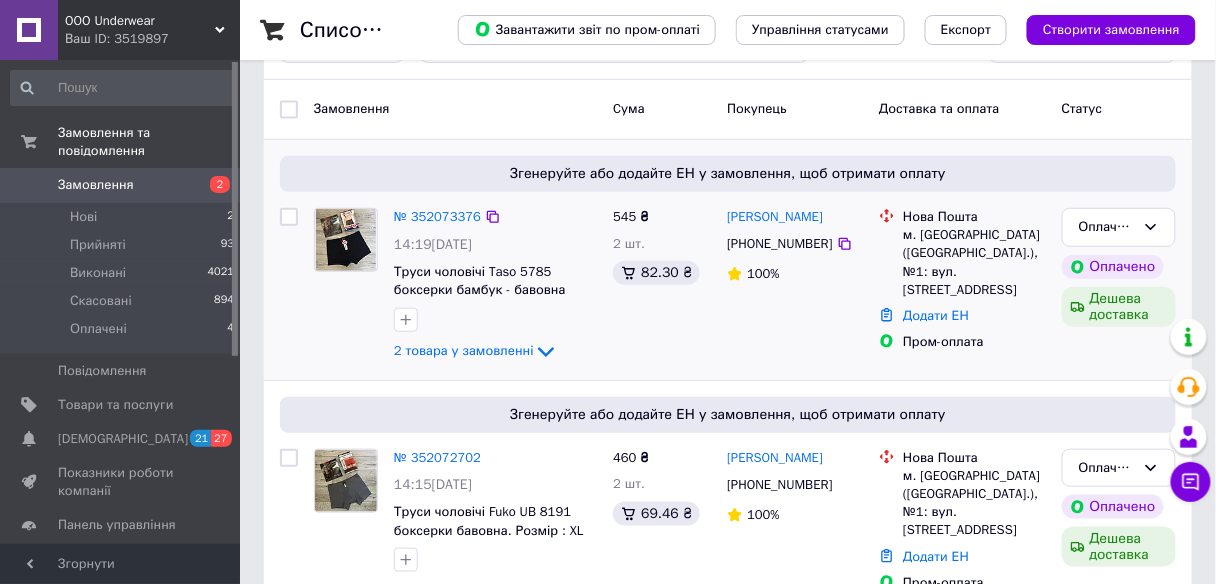 scroll, scrollTop: 320, scrollLeft: 0, axis: vertical 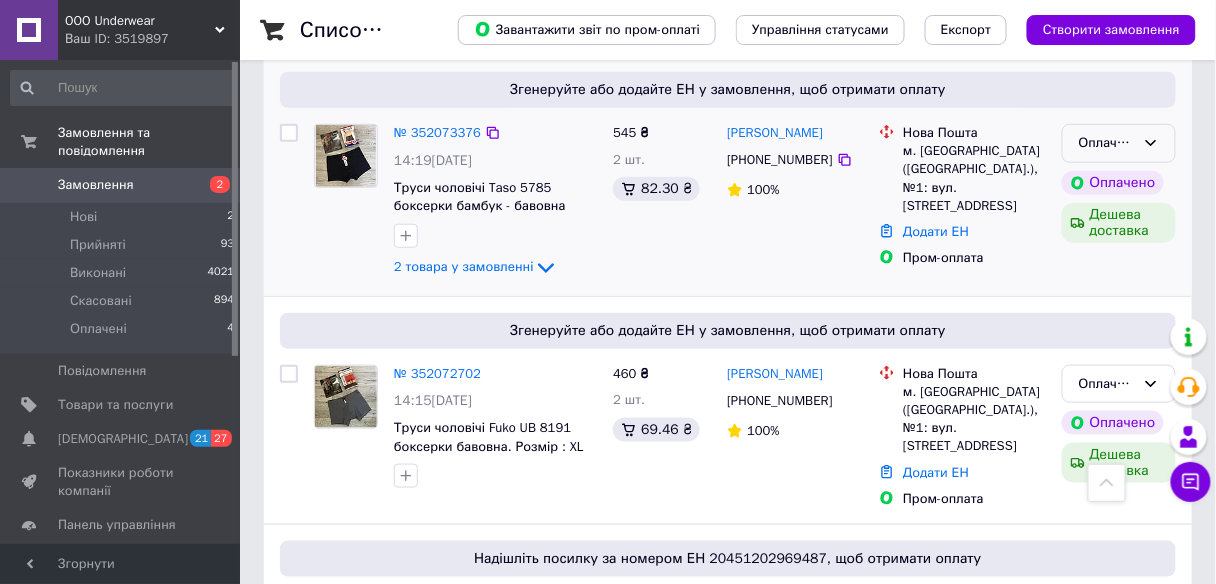 click on "Оплачено" at bounding box center [1119, 143] 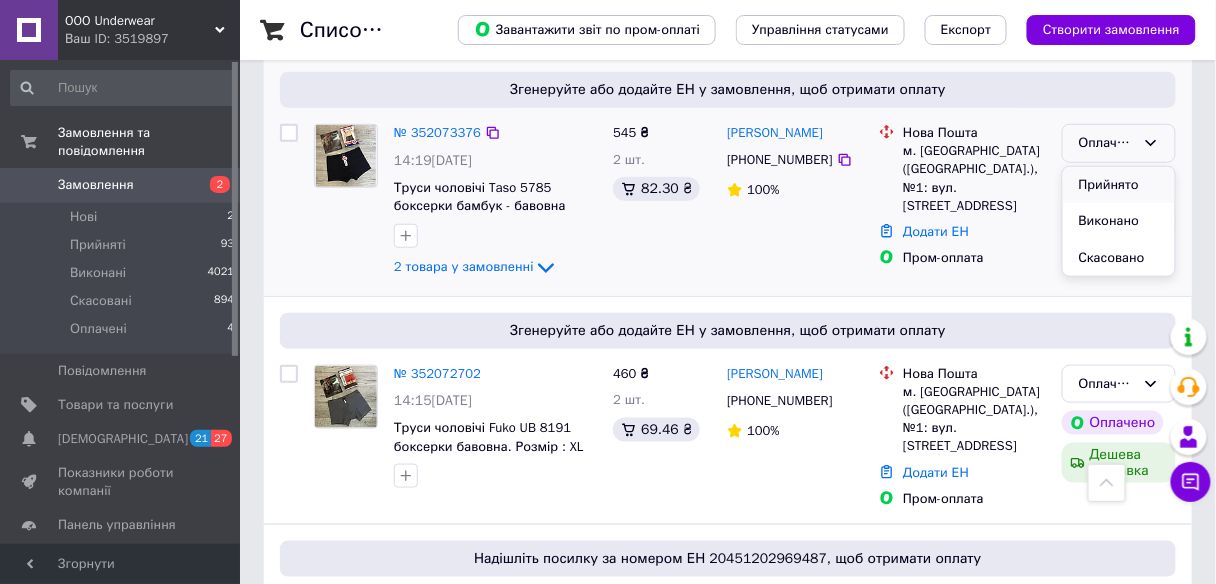 click on "Прийнято" at bounding box center [1119, 185] 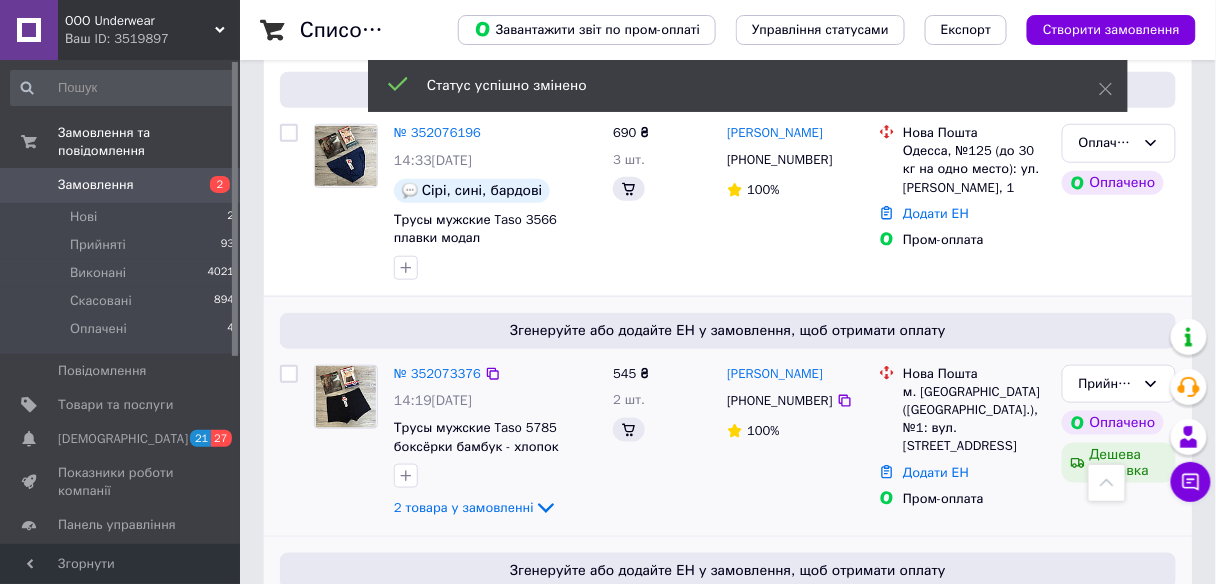 click on "Прийнято" at bounding box center (1107, 384) 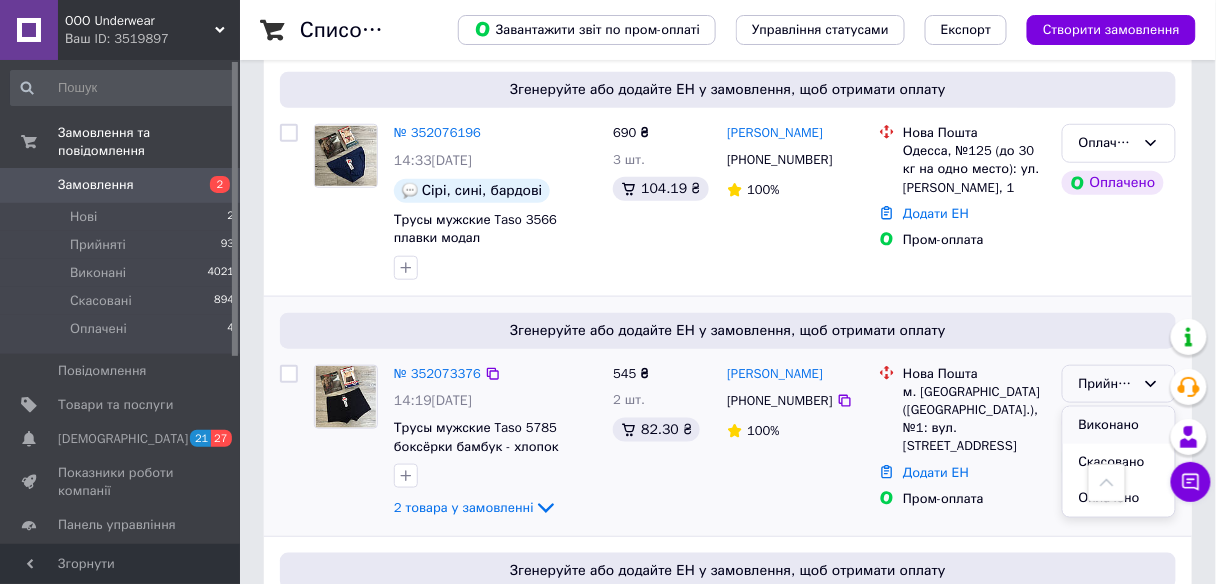 click on "Виконано" at bounding box center [1119, 425] 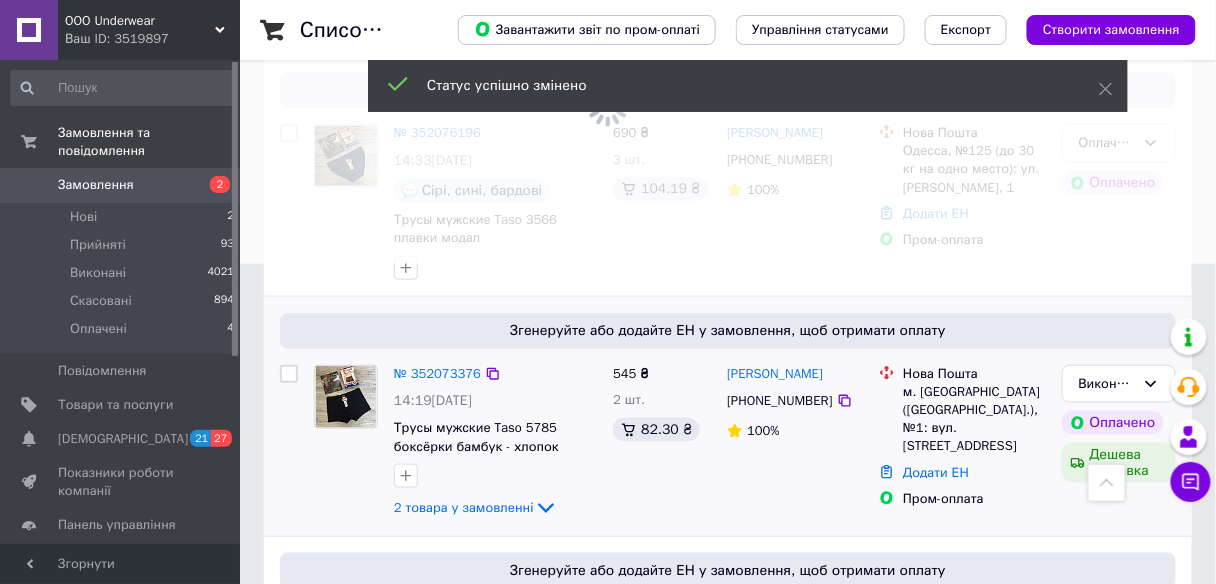 click on "м. [GEOGRAPHIC_DATA] ([GEOGRAPHIC_DATA].), №1: вул. [STREET_ADDRESS]" at bounding box center (974, 419) 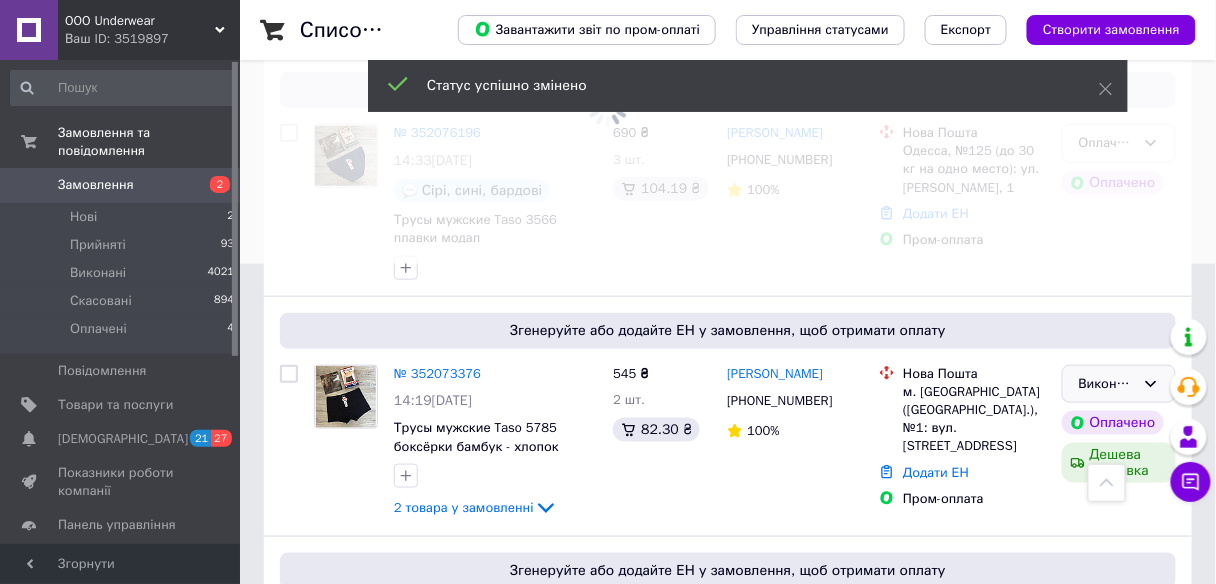 click on "Виконано" at bounding box center (1107, 384) 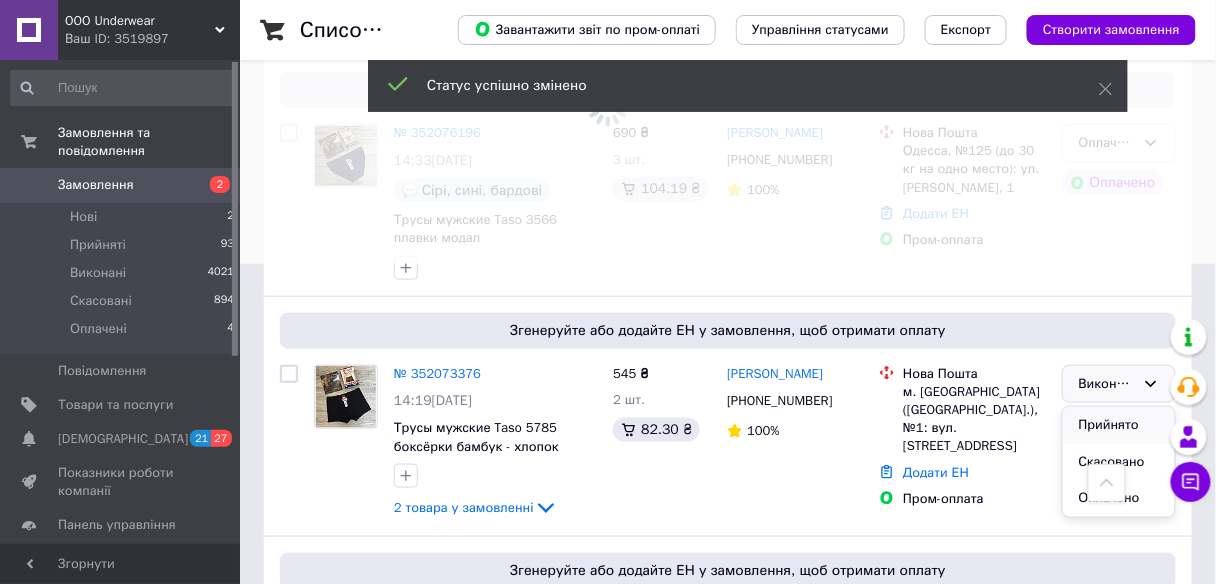 click on "Прийнято" at bounding box center [1119, 425] 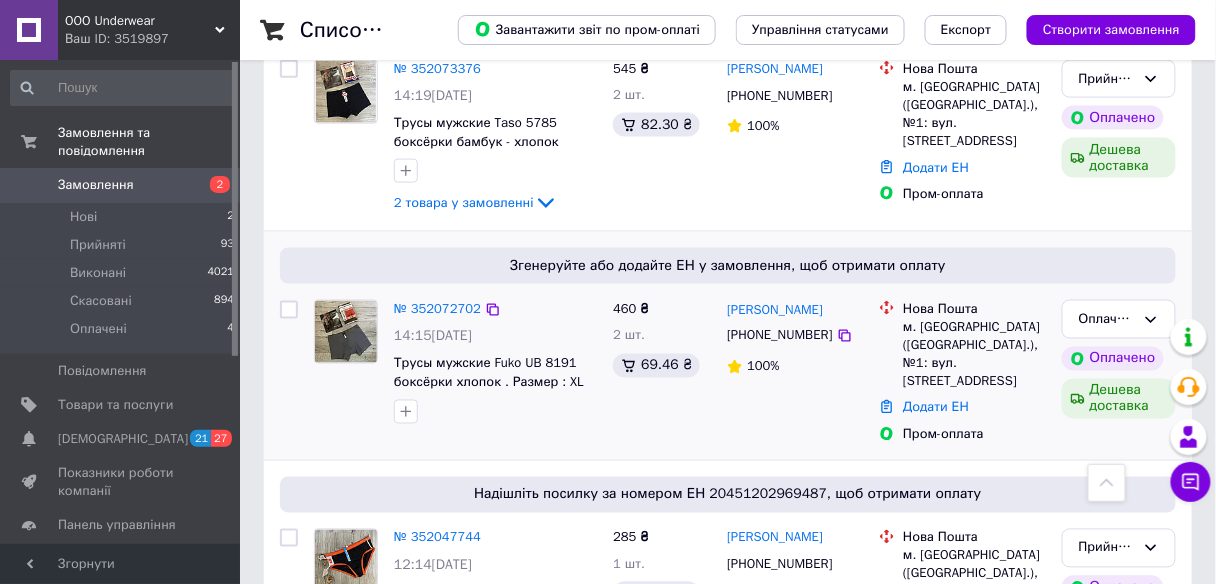 scroll, scrollTop: 720, scrollLeft: 0, axis: vertical 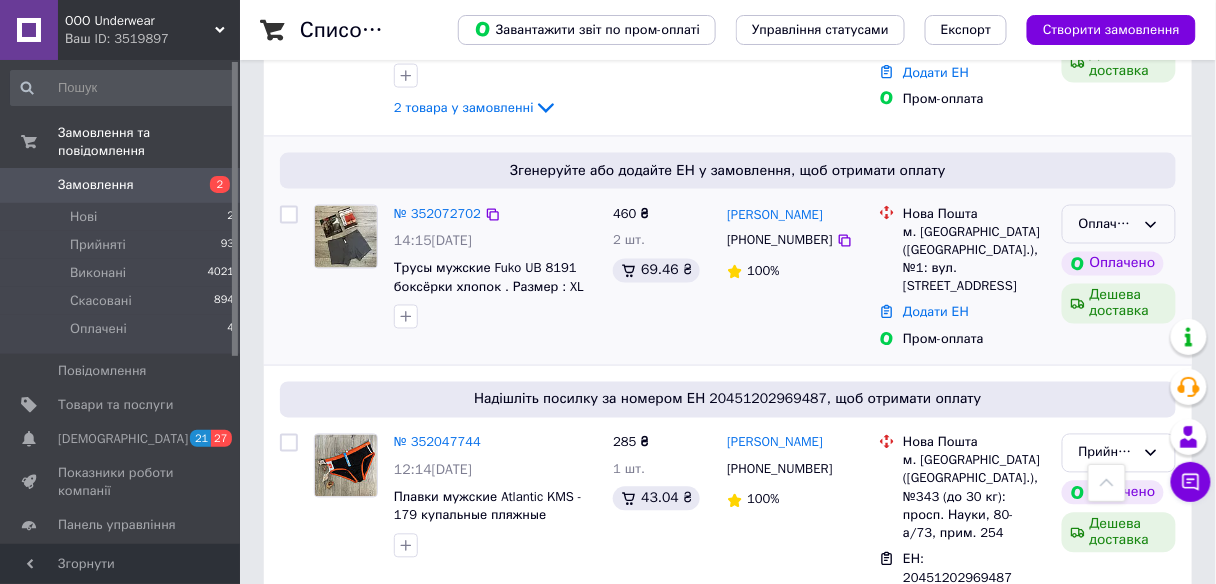 click 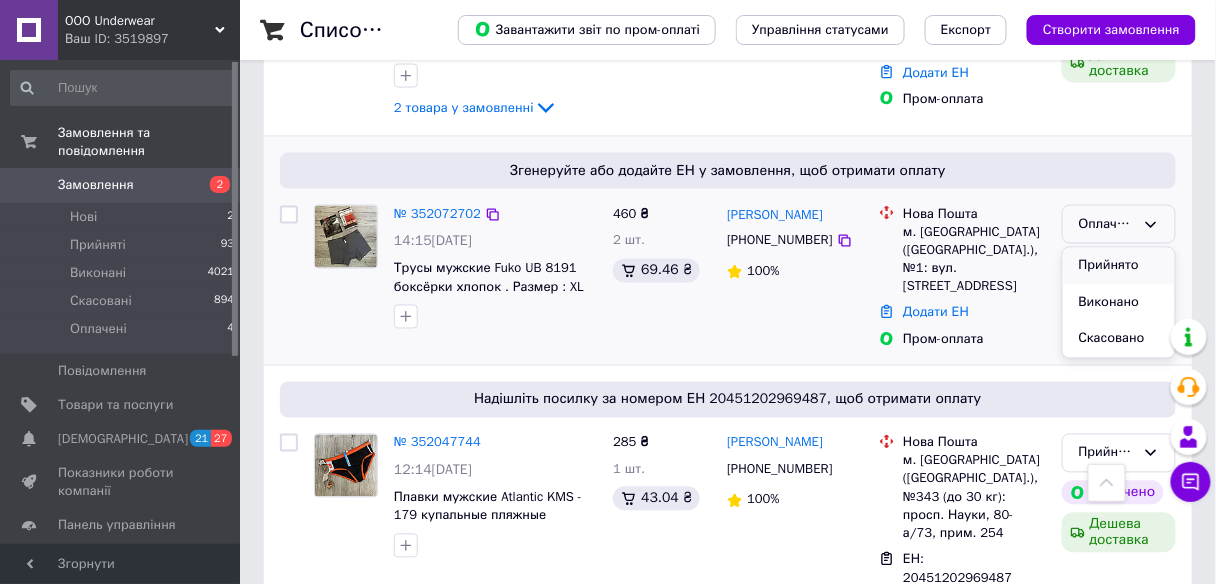 click on "Прийнято" at bounding box center [1119, 266] 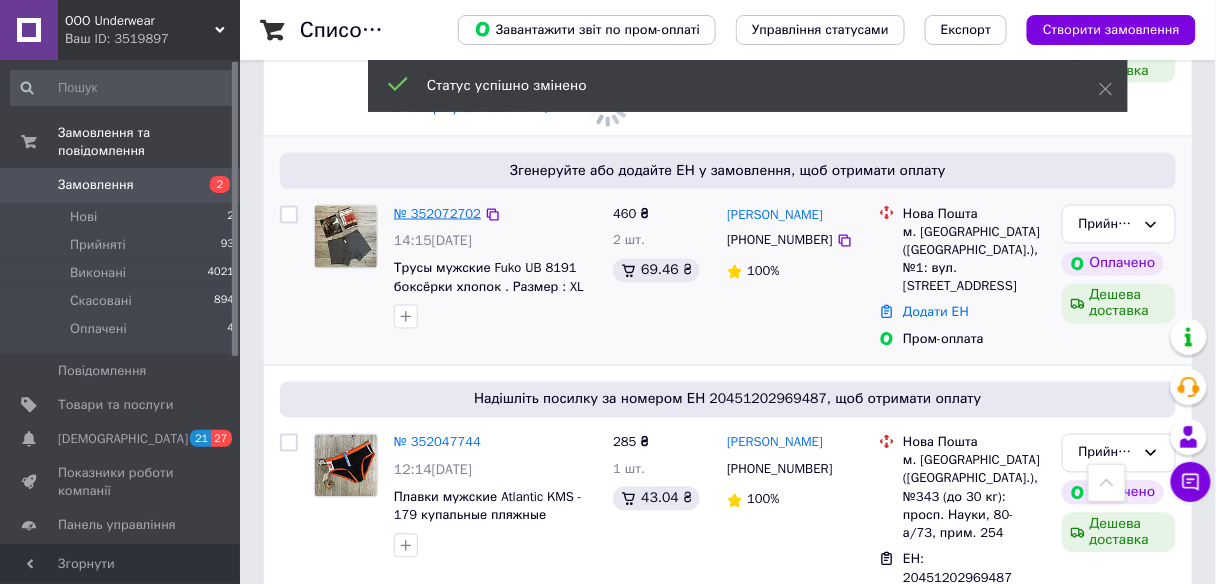 click on "№ 352072702" at bounding box center (437, 213) 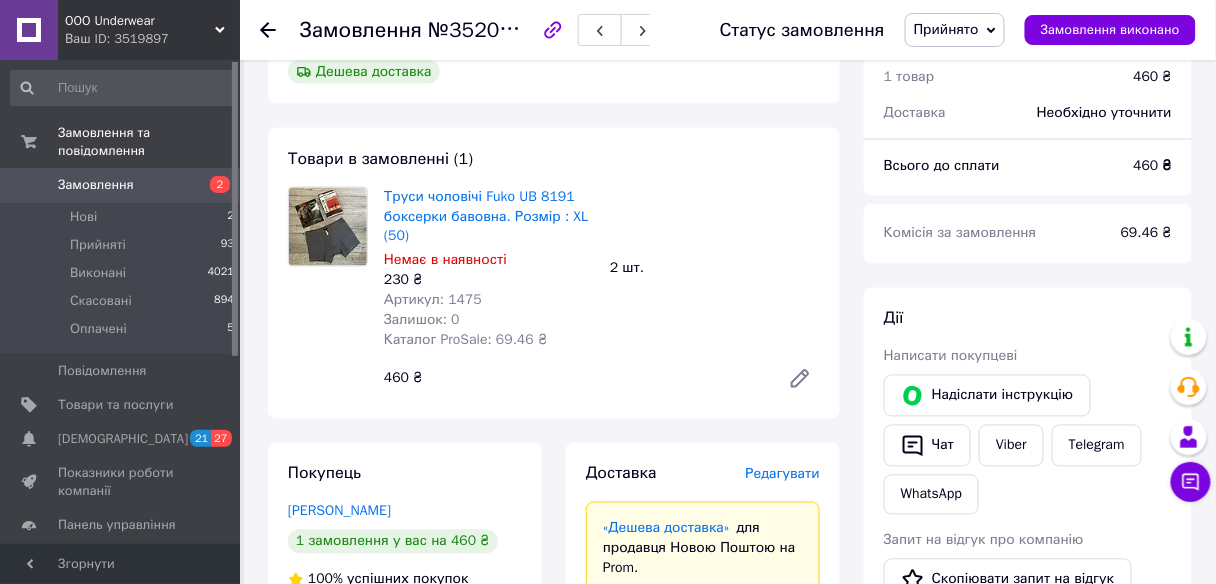 scroll, scrollTop: 720, scrollLeft: 0, axis: vertical 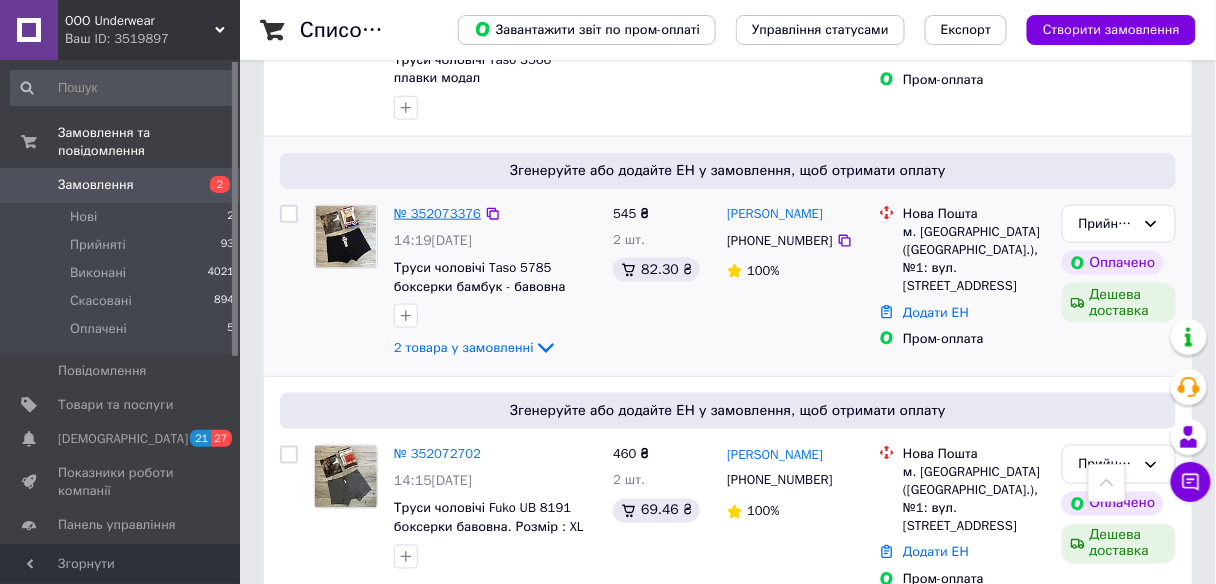 click on "№ 352073376" at bounding box center (437, 213) 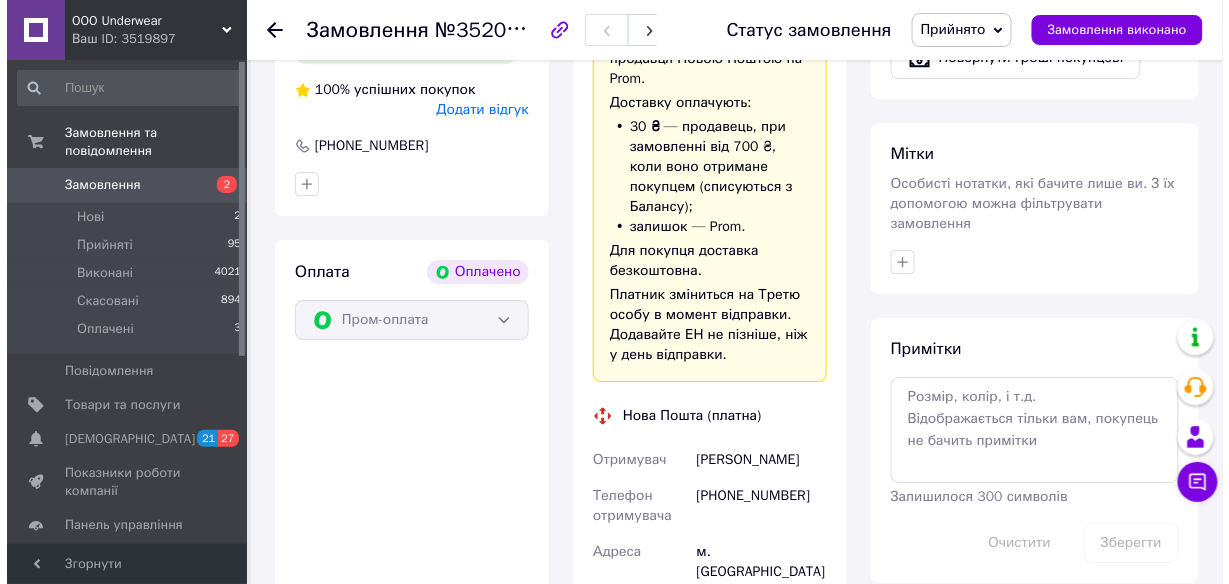 scroll, scrollTop: 1360, scrollLeft: 0, axis: vertical 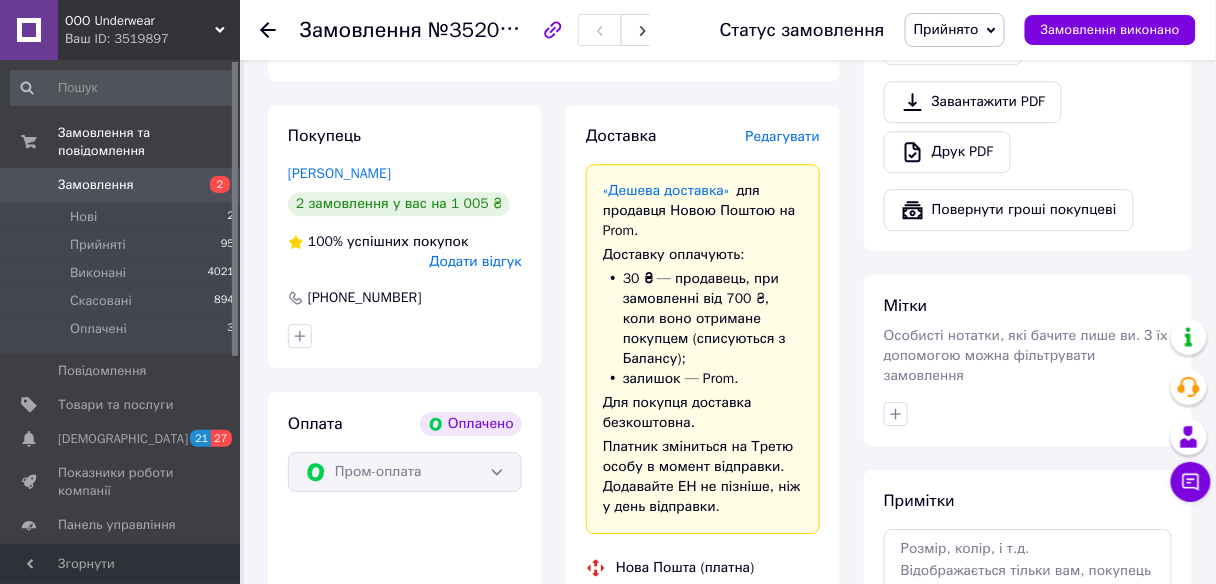 click on "Редагувати" at bounding box center (783, 136) 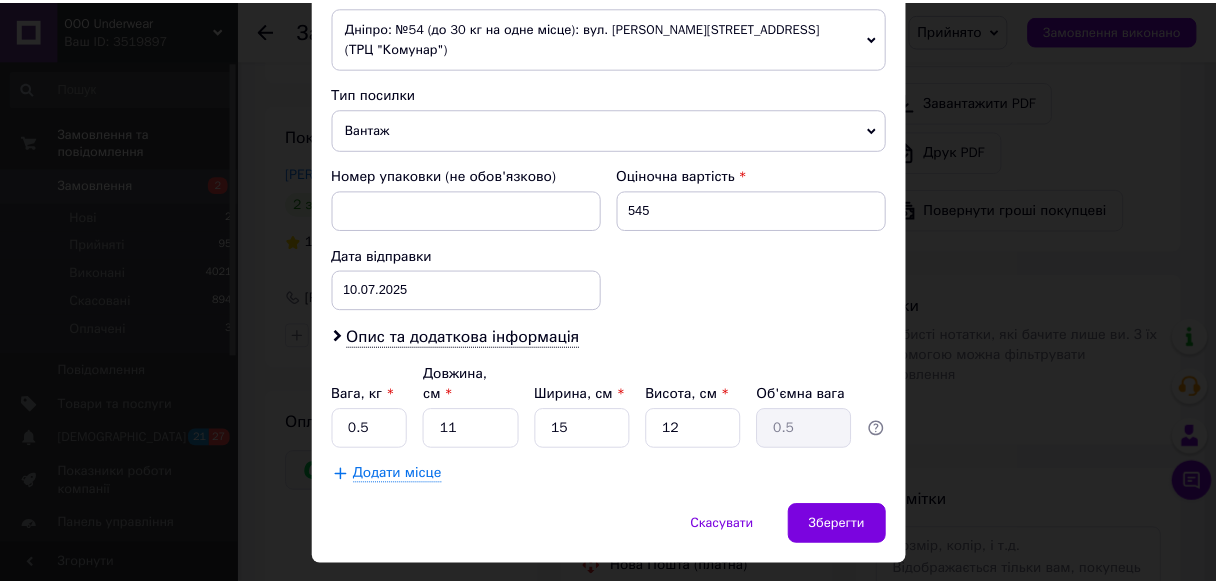 scroll, scrollTop: 734, scrollLeft: 0, axis: vertical 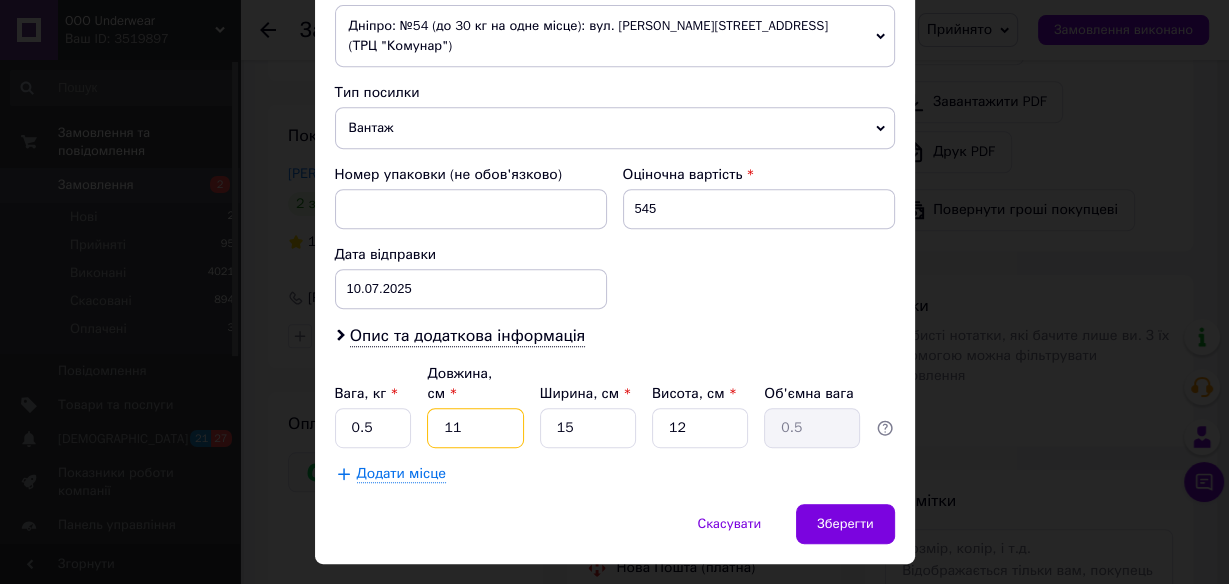click on "11" at bounding box center (475, 428) 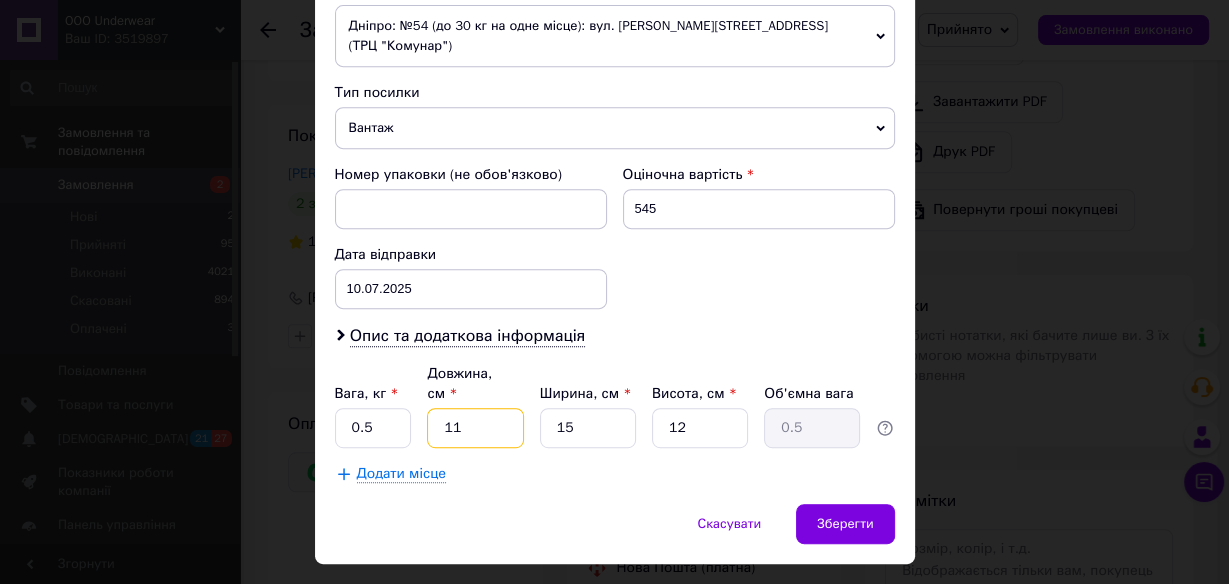 type on "1" 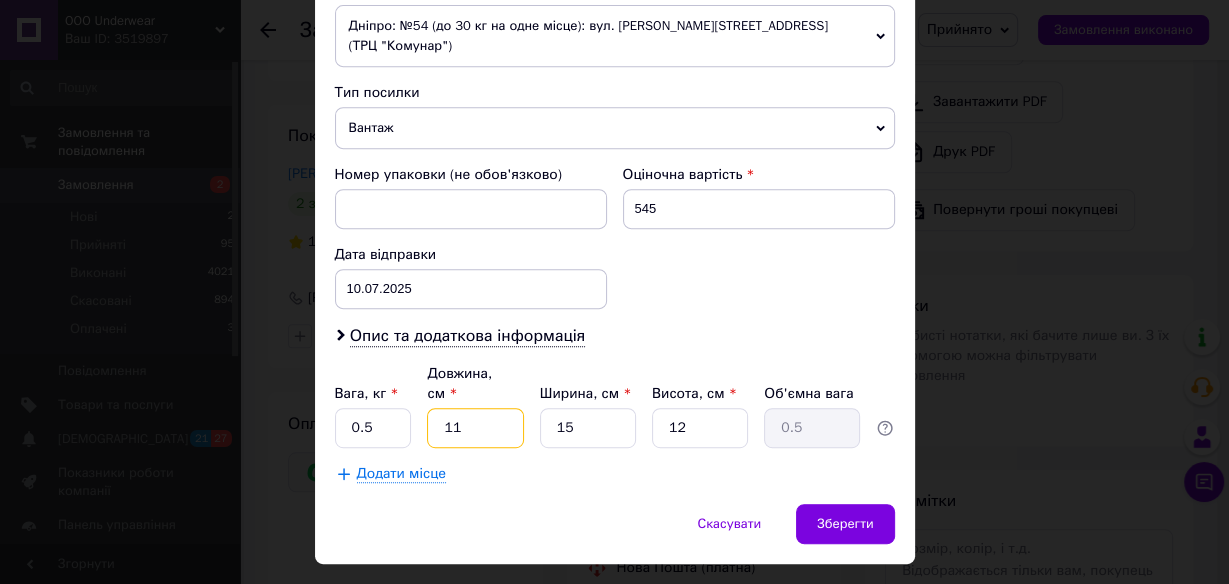 type on "0.1" 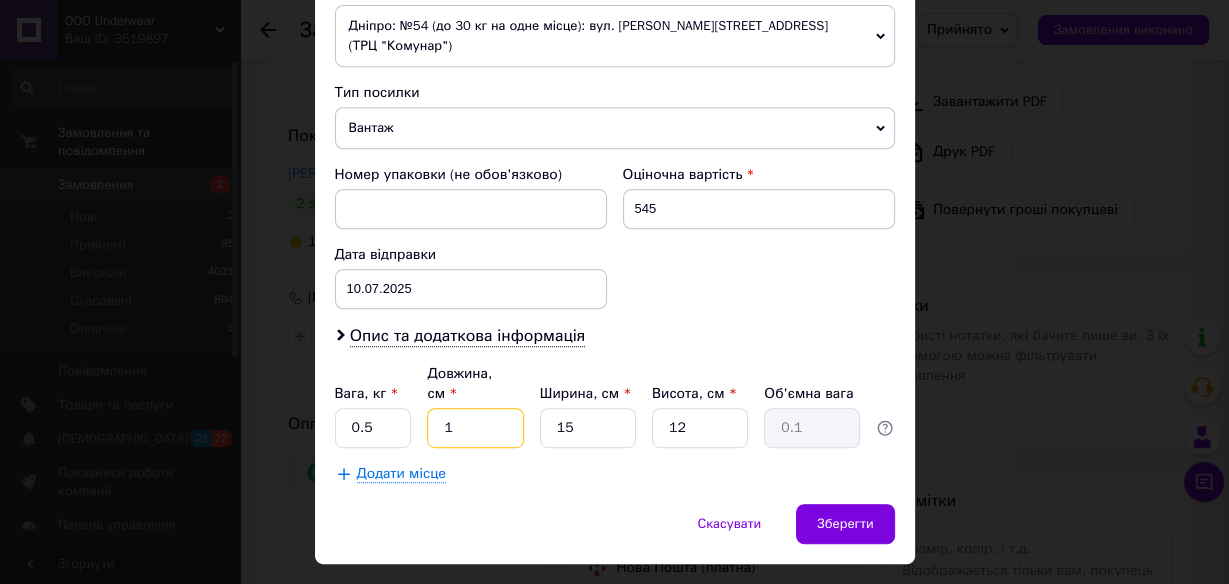 type 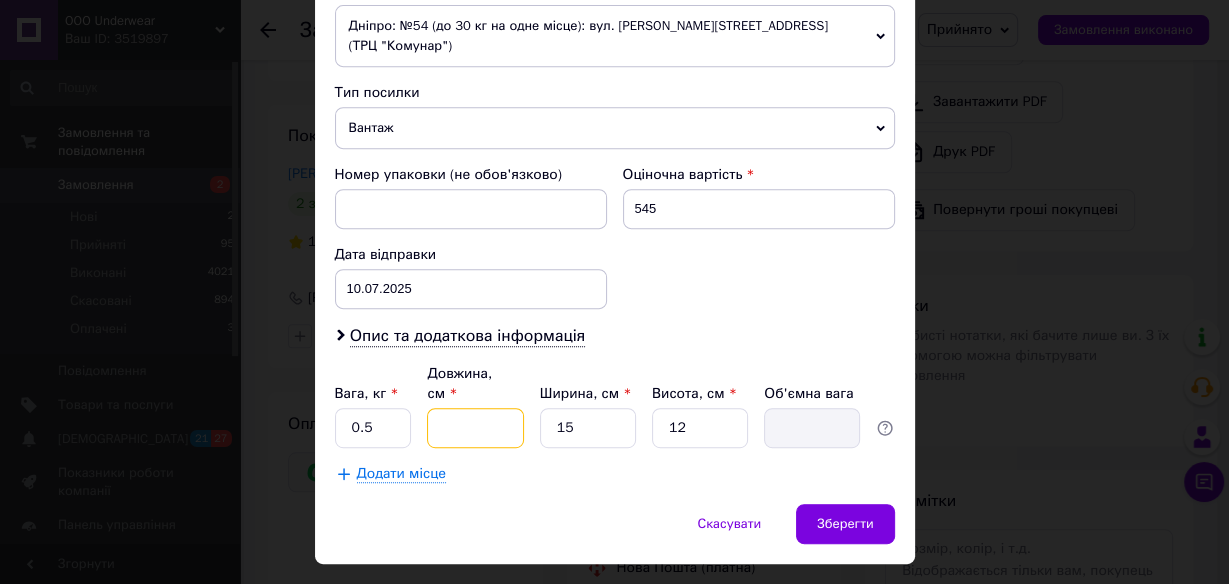type on "2" 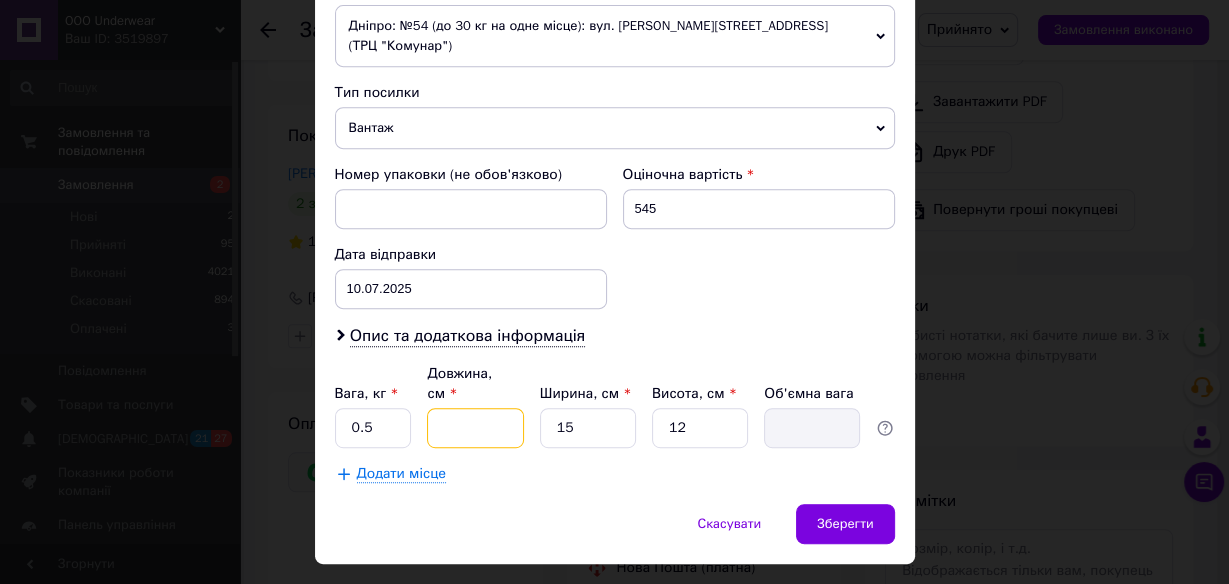 type on "0.1" 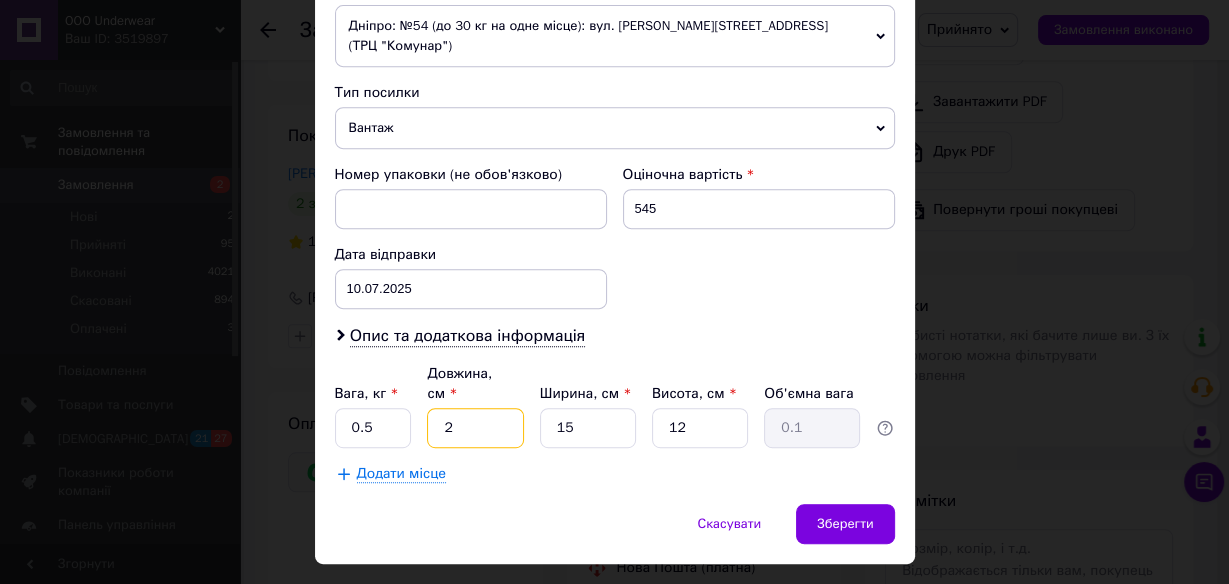 type on "25" 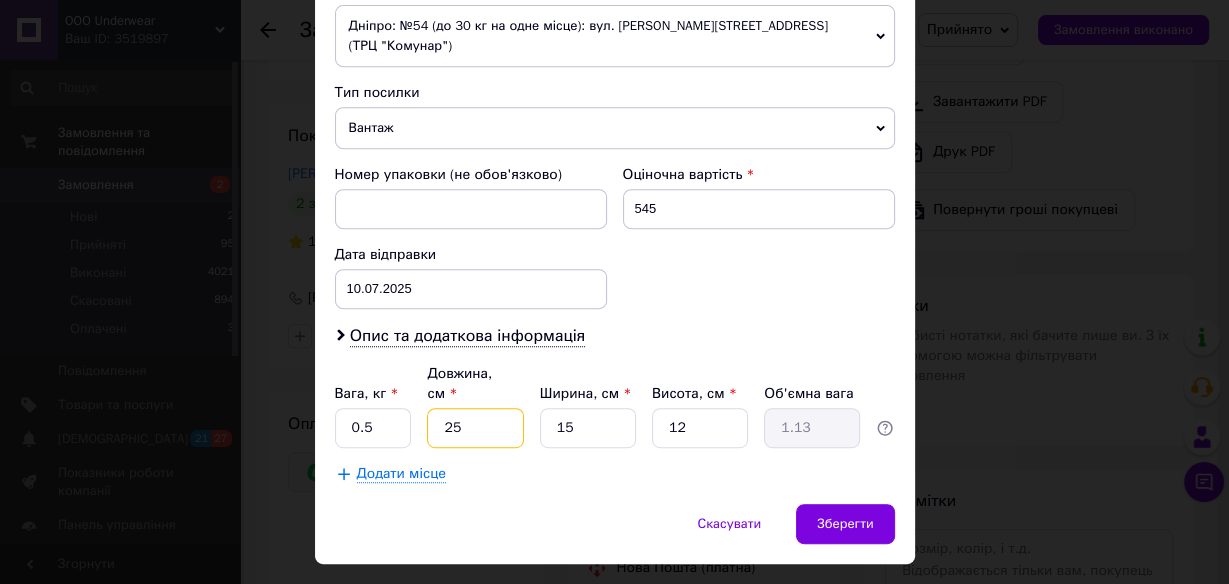 type on "25" 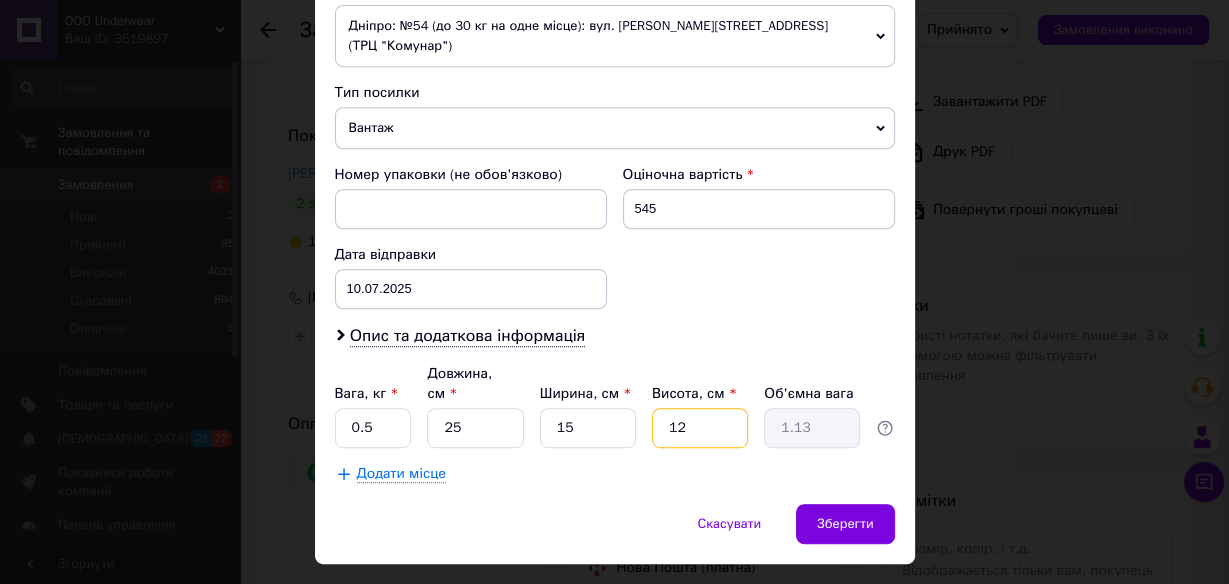 click on "12" at bounding box center (700, 428) 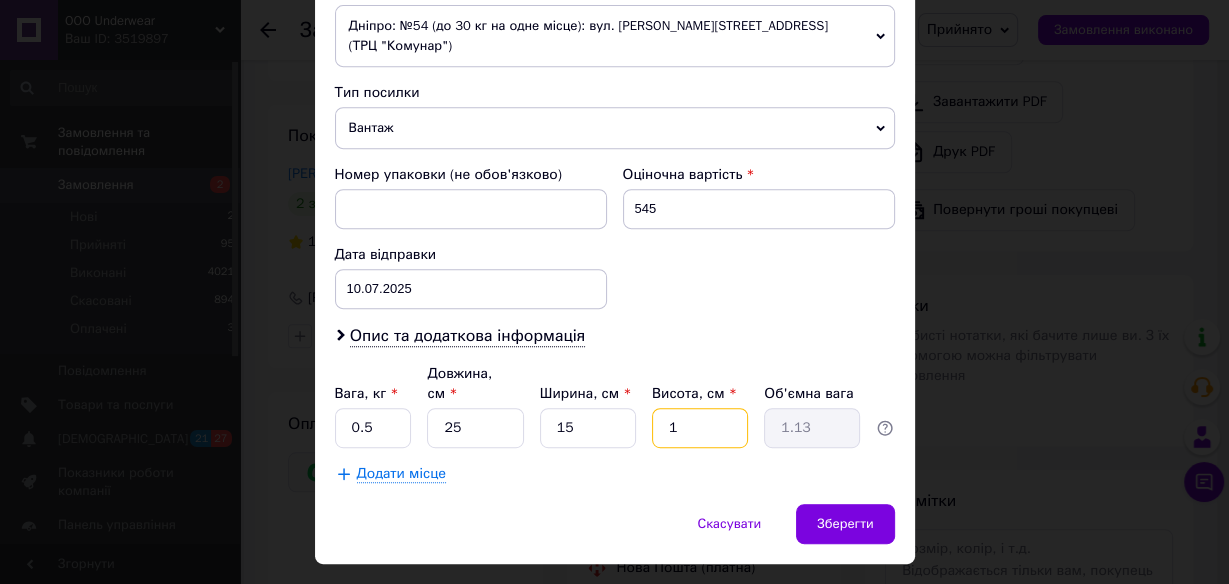 type on "1" 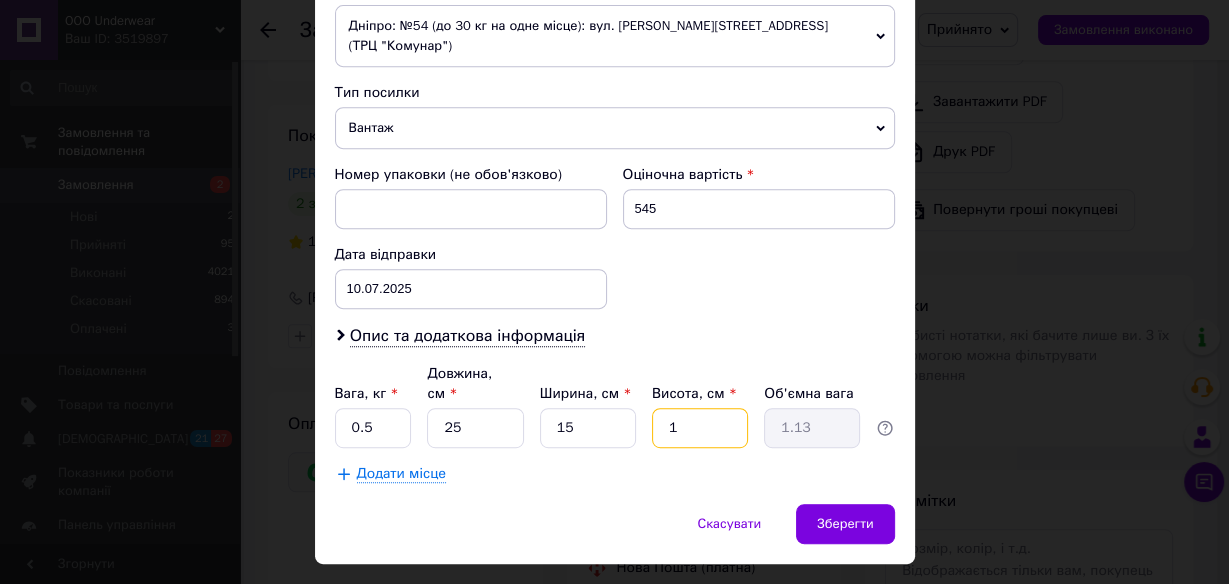 type on "0.1" 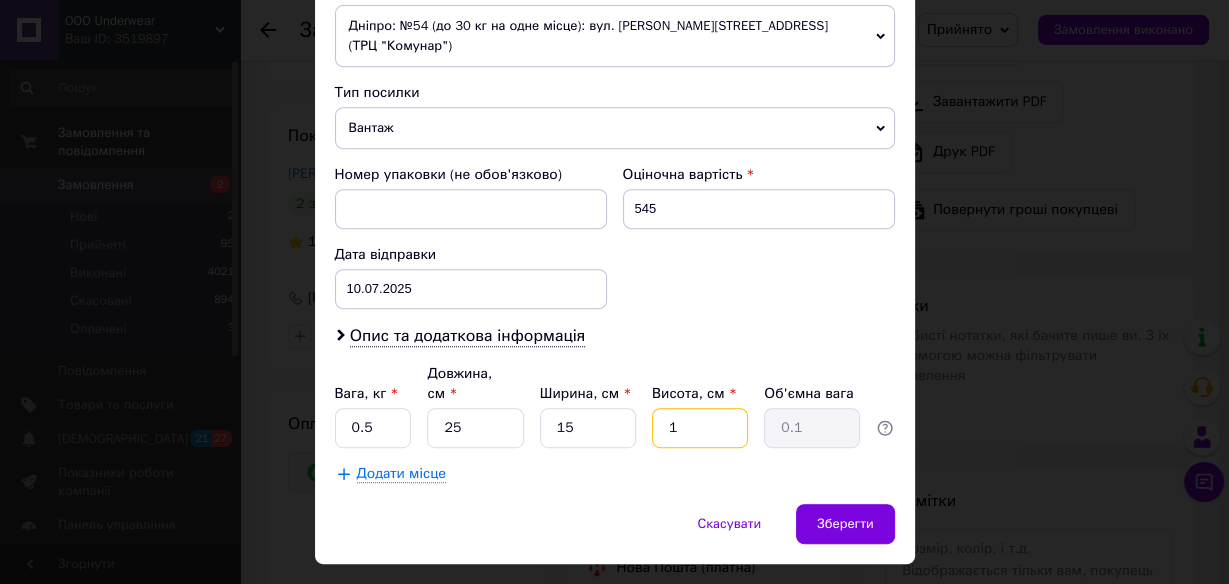 type 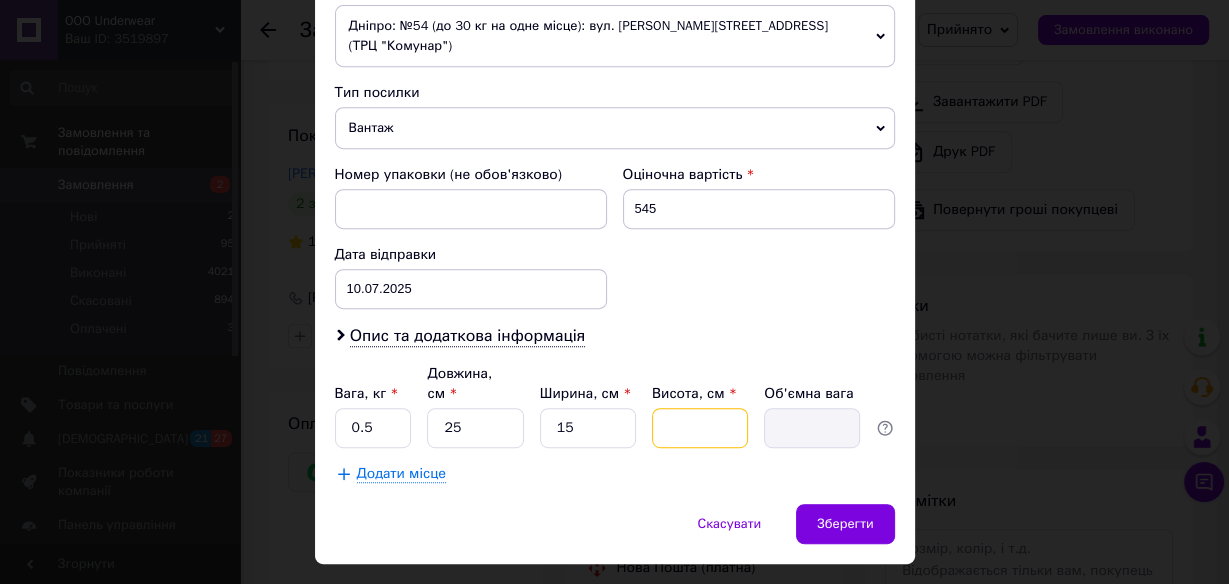type on "5" 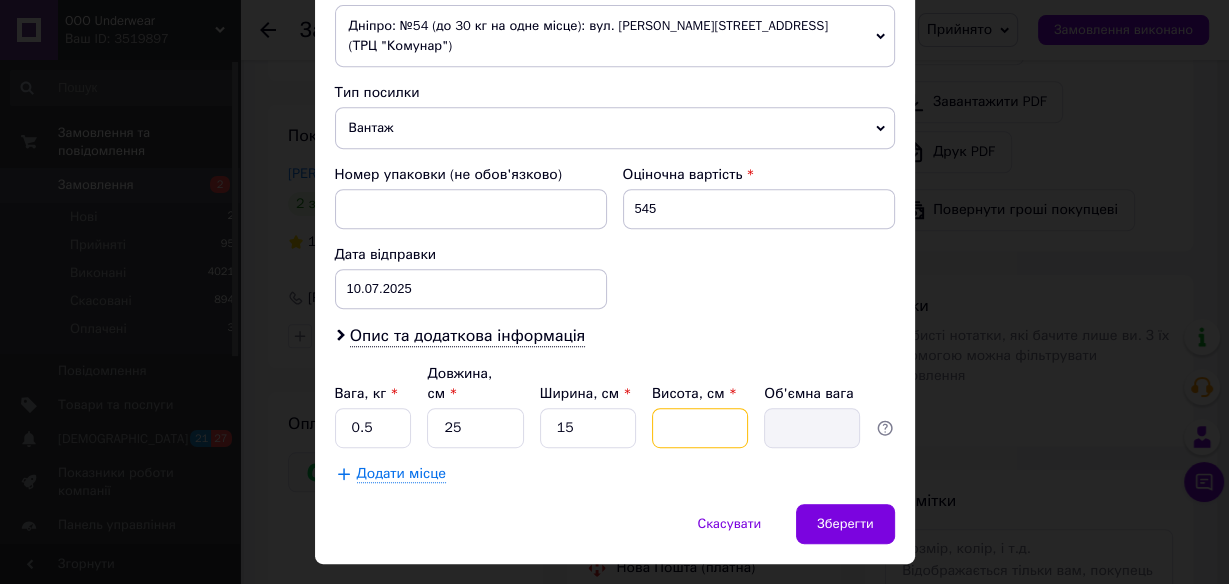 type on "0.47" 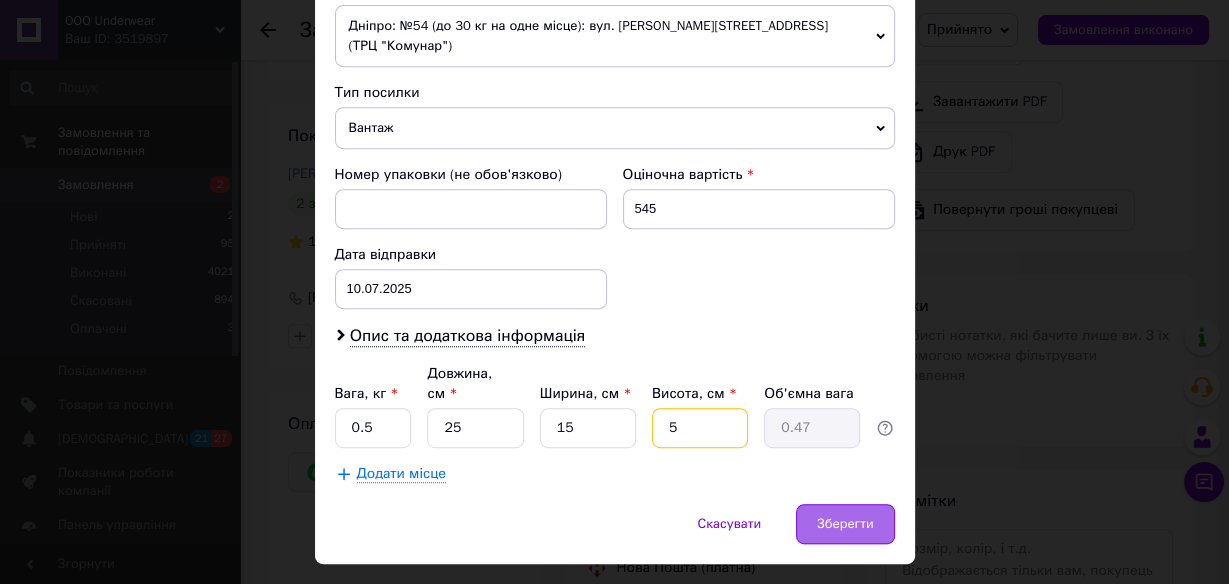 type on "5" 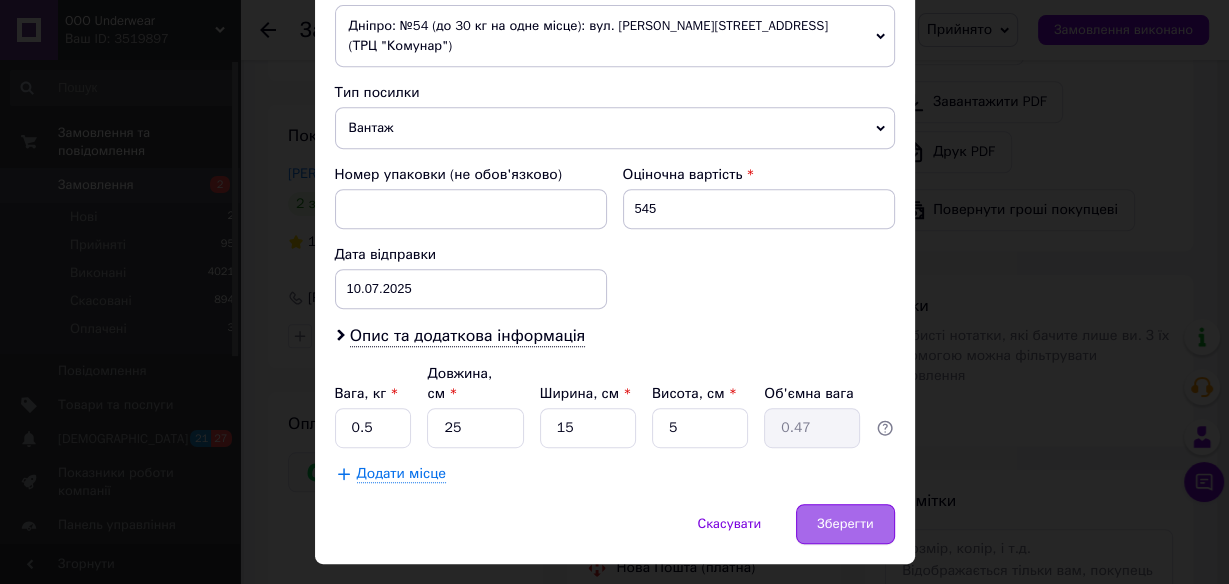 click on "Зберегти" at bounding box center (845, 524) 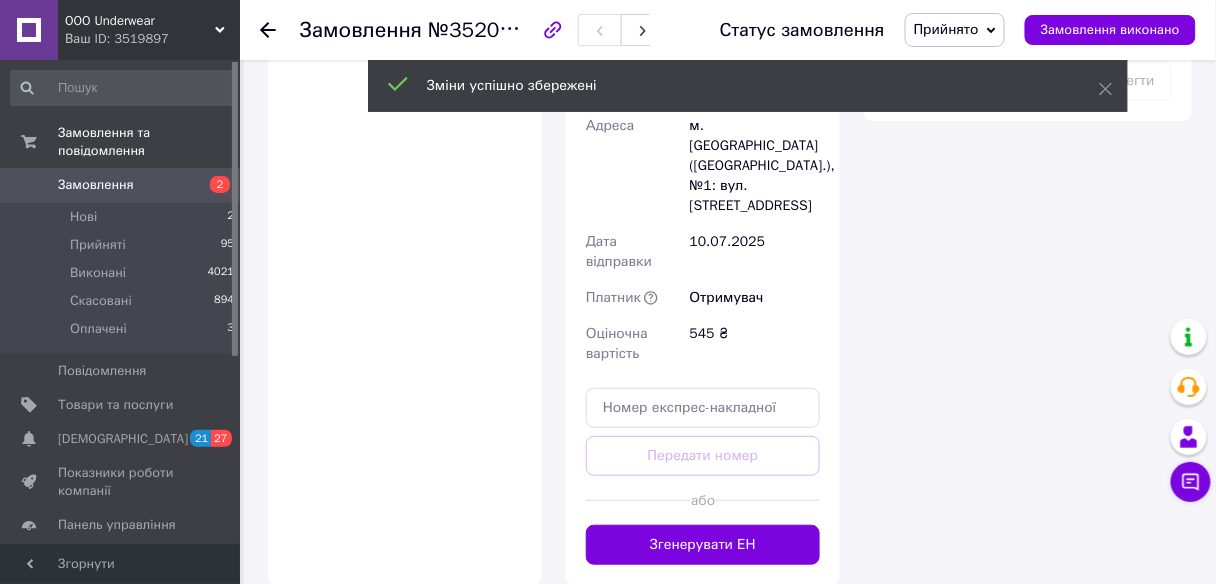 scroll, scrollTop: 2000, scrollLeft: 0, axis: vertical 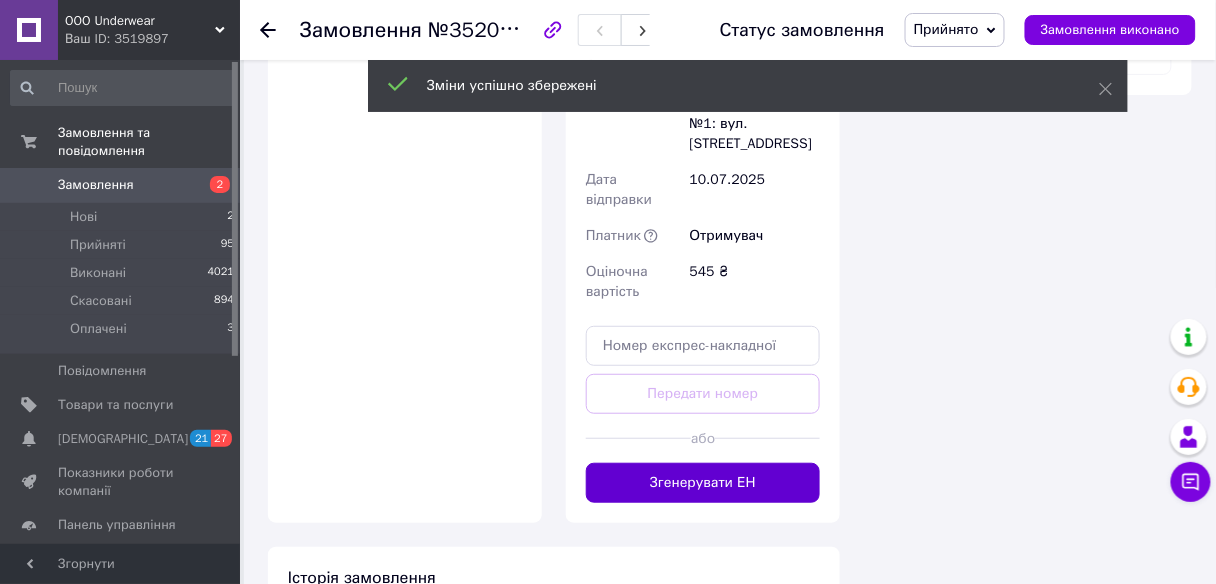 click on "Згенерувати ЕН" at bounding box center (703, 483) 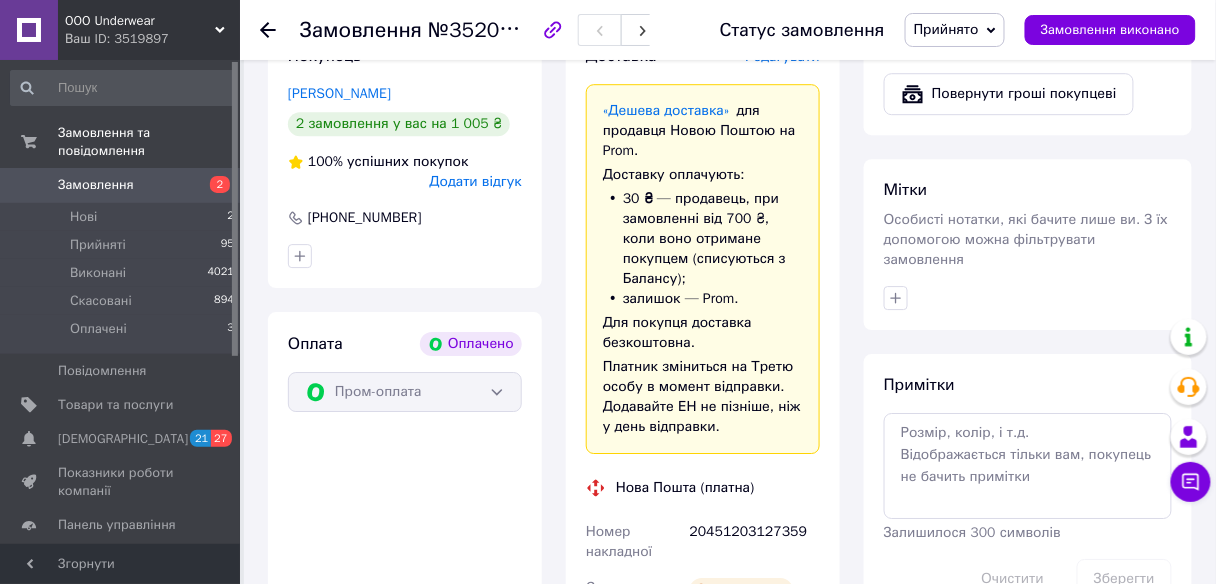 scroll, scrollTop: 1200, scrollLeft: 0, axis: vertical 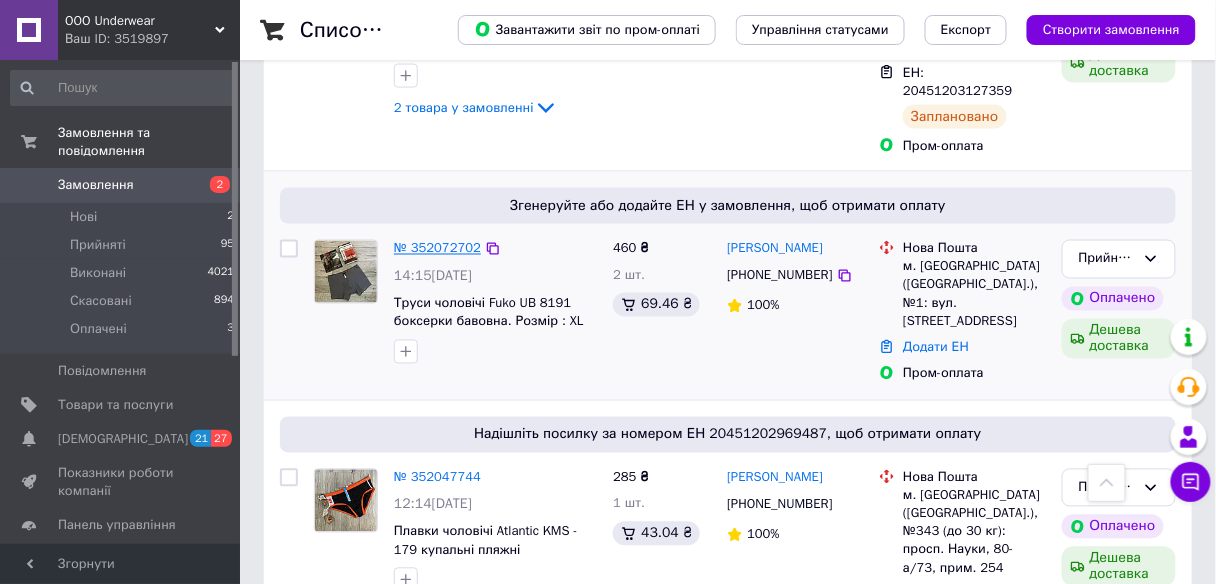 click on "№ 352072702" at bounding box center [437, 248] 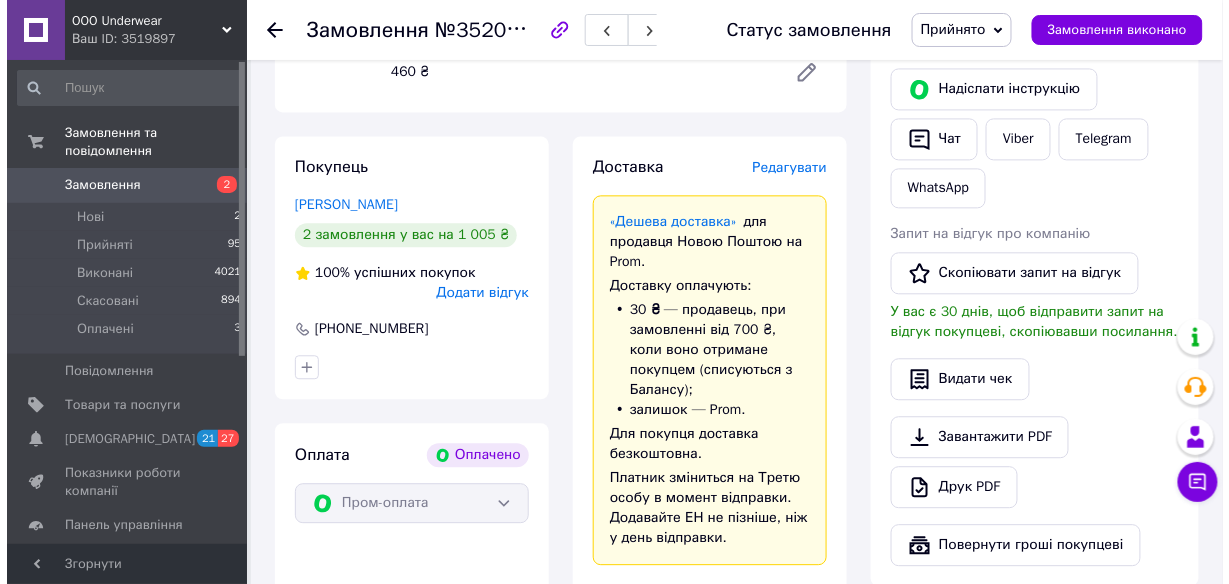 scroll, scrollTop: 1040, scrollLeft: 0, axis: vertical 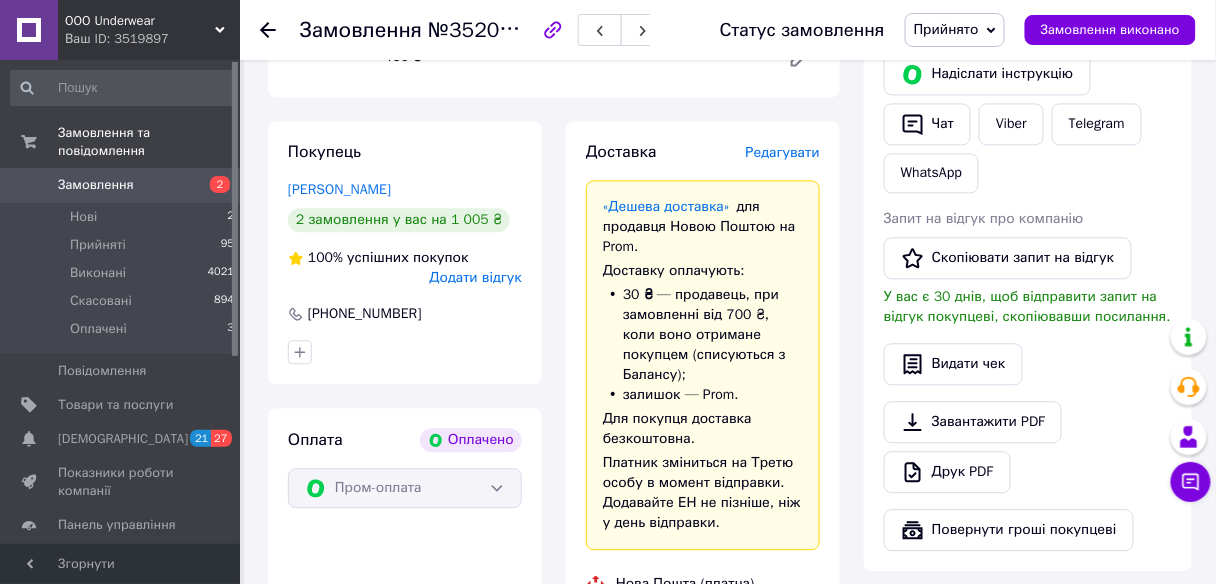 click on "Редагувати" at bounding box center (783, 152) 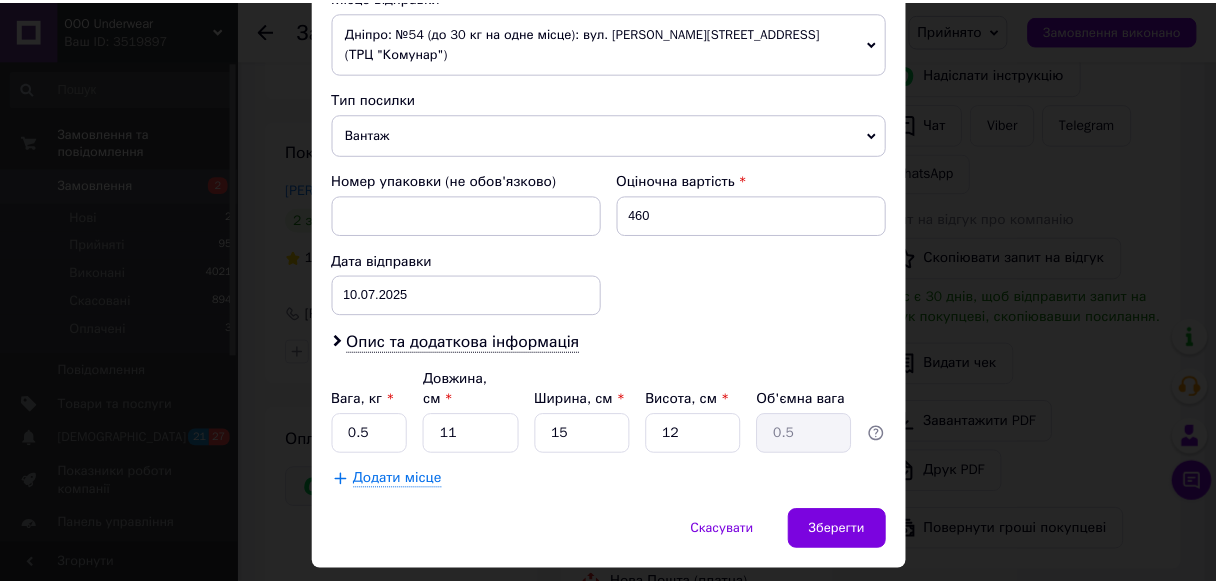 scroll, scrollTop: 734, scrollLeft: 0, axis: vertical 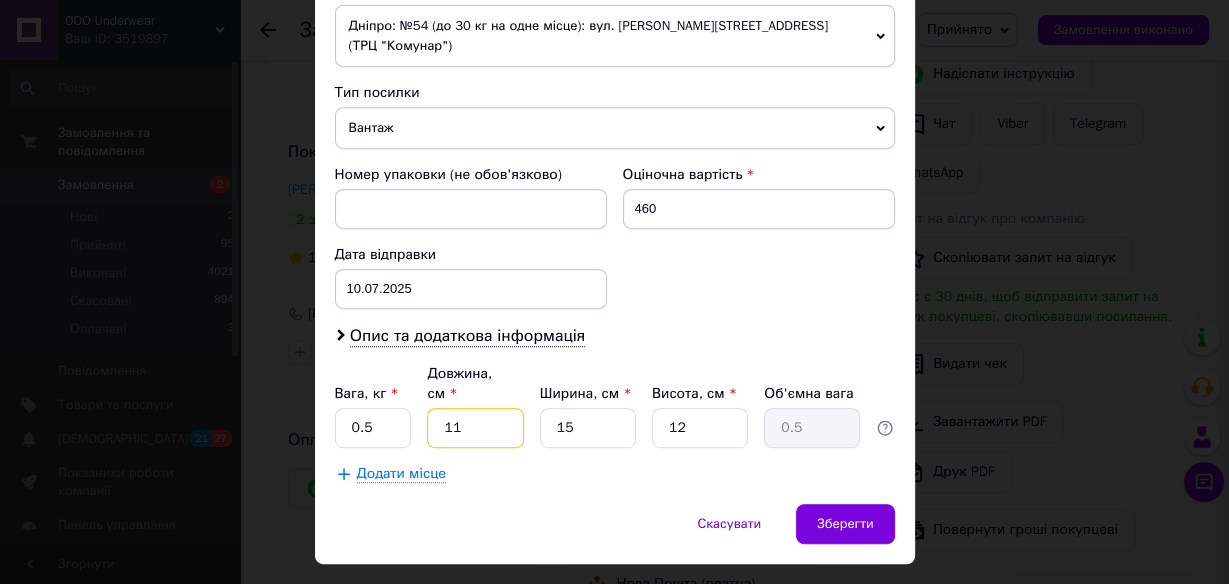 click on "11" at bounding box center [475, 428] 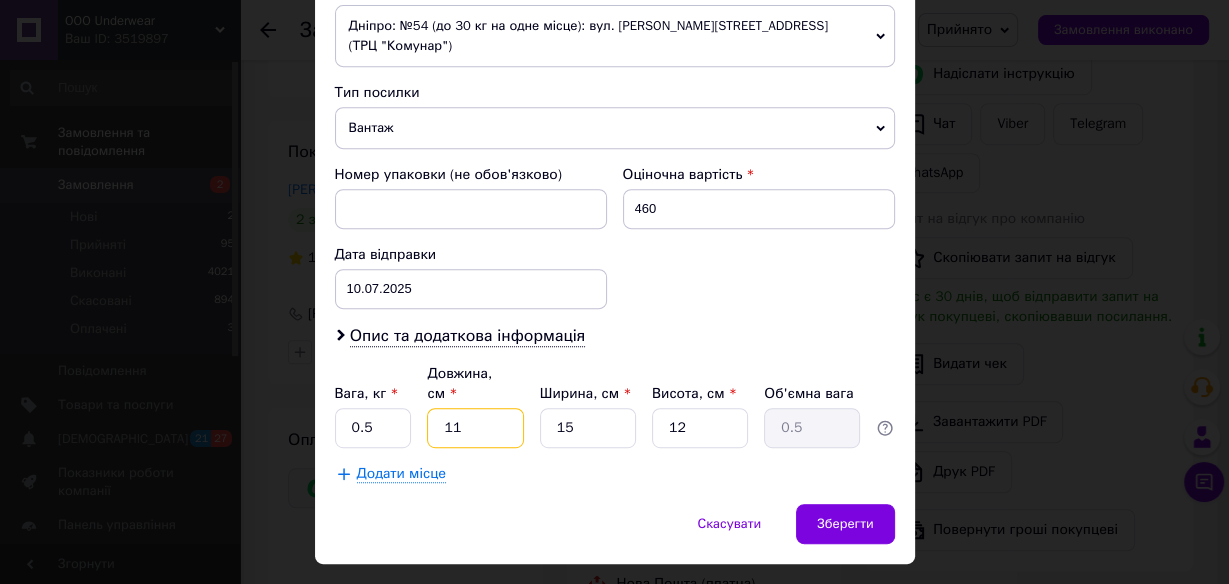 type on "1" 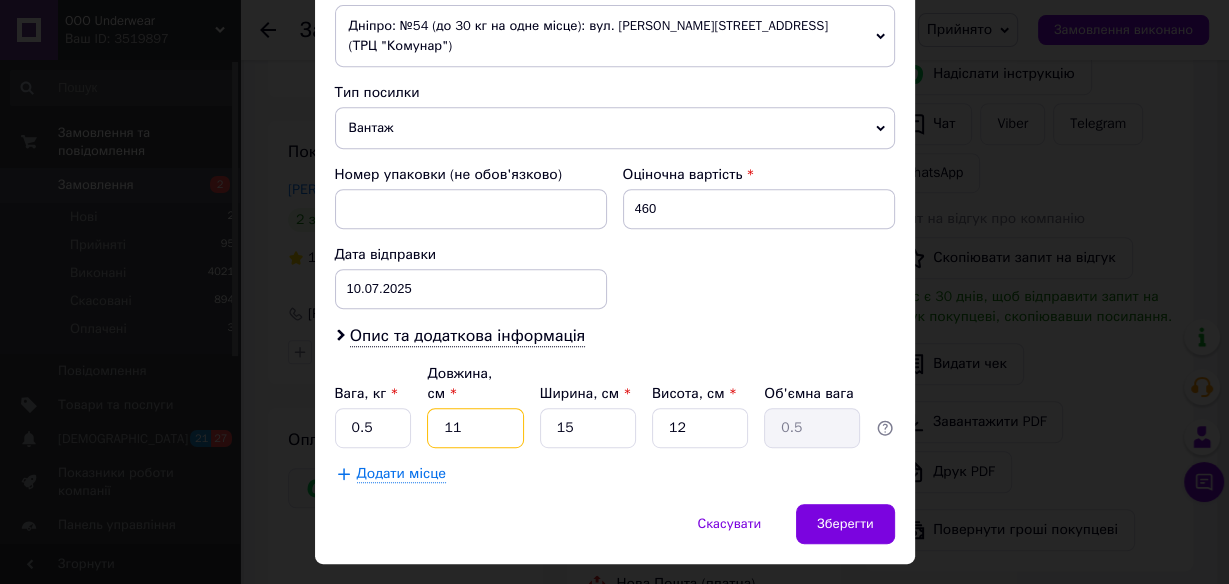 type on "0.1" 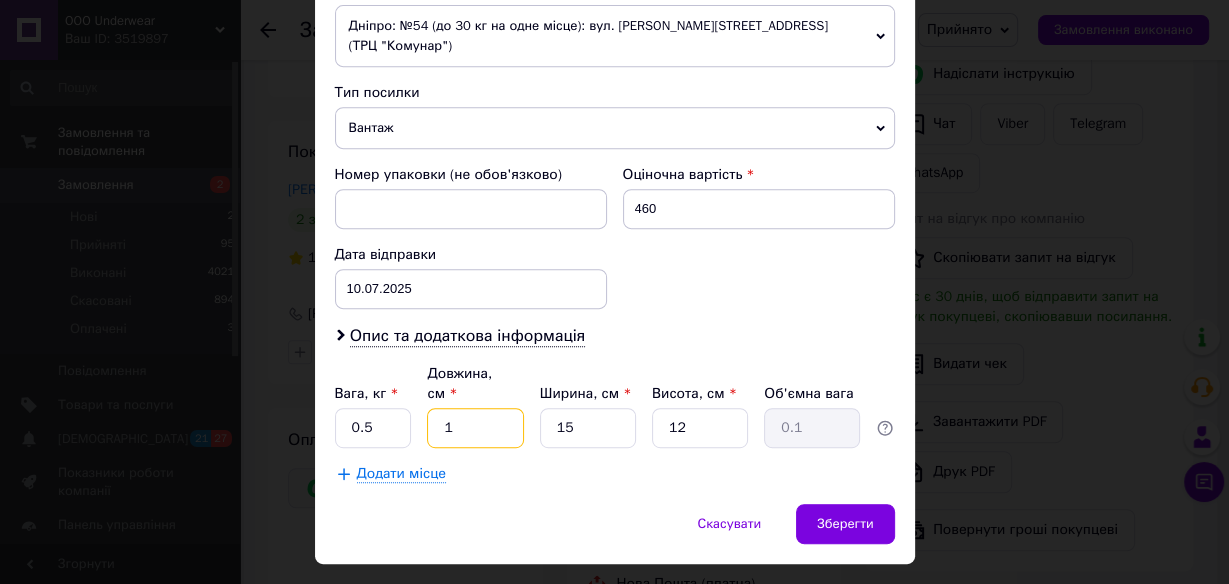 type 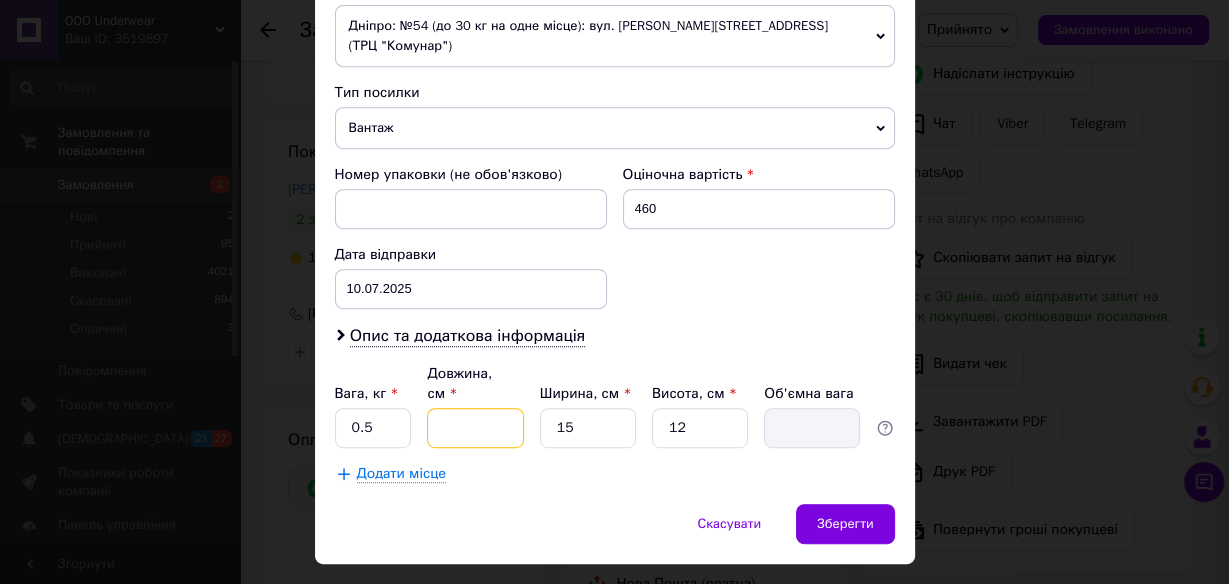 type on "2" 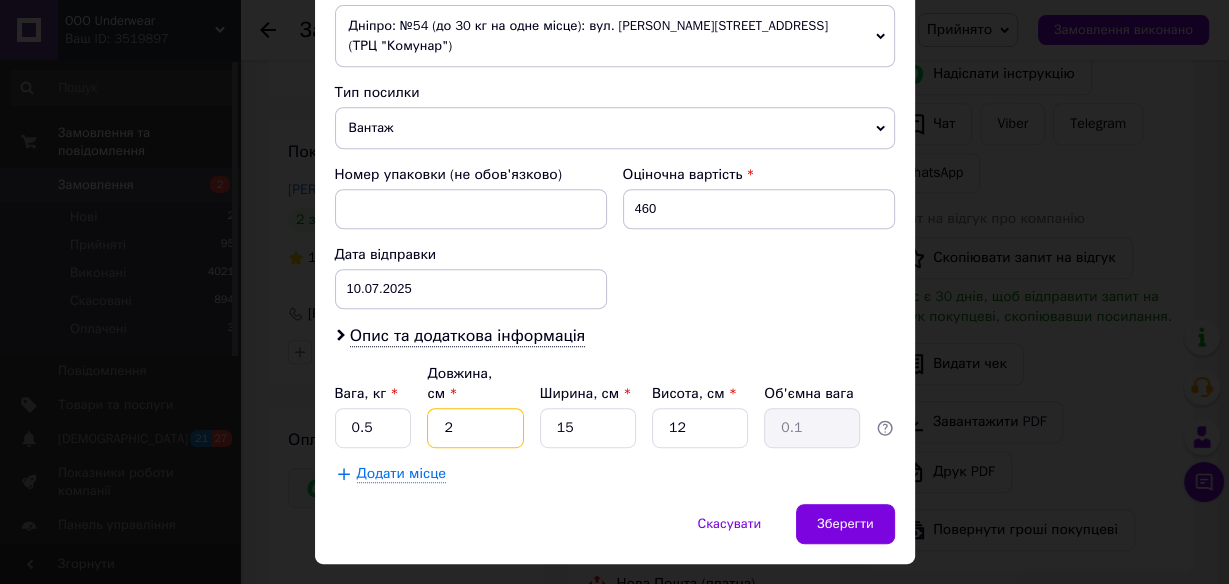 type on "25" 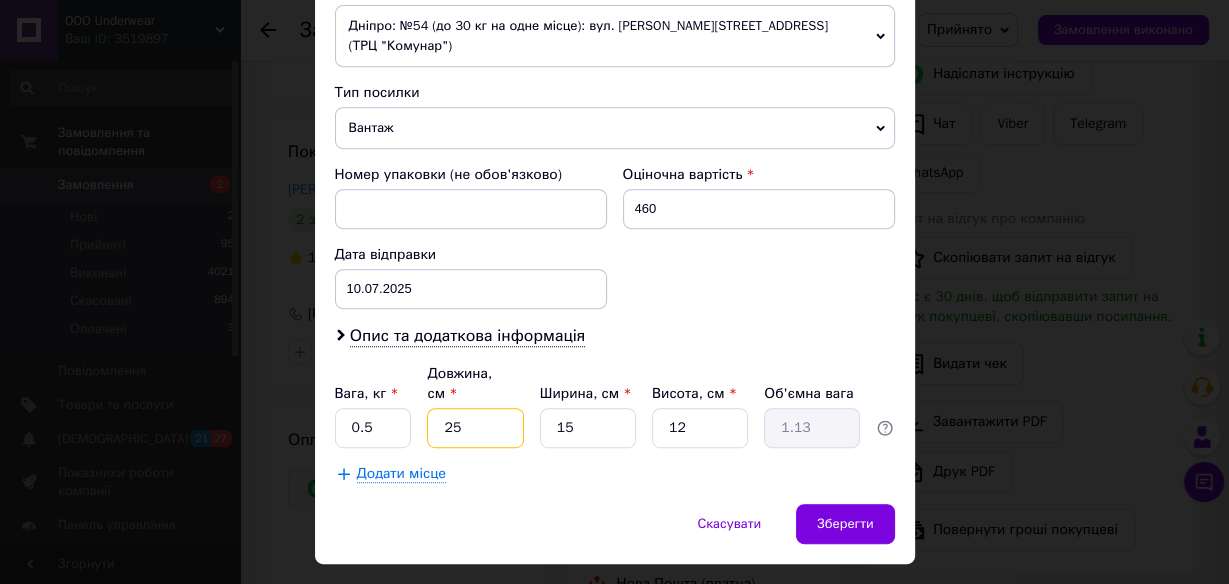 type on "25" 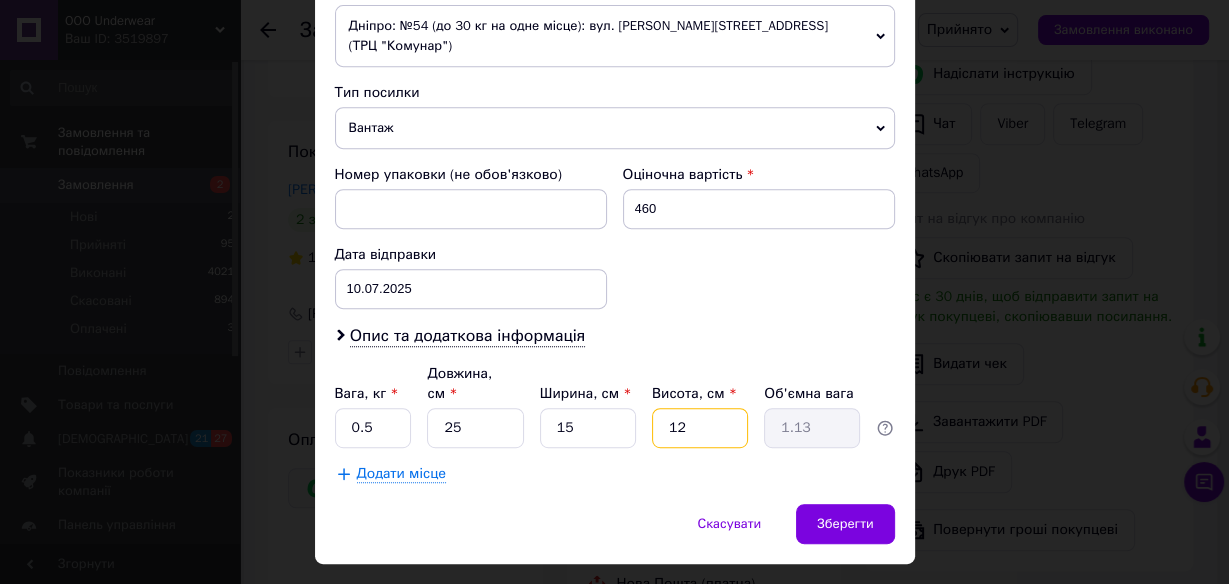 click on "12" at bounding box center [700, 428] 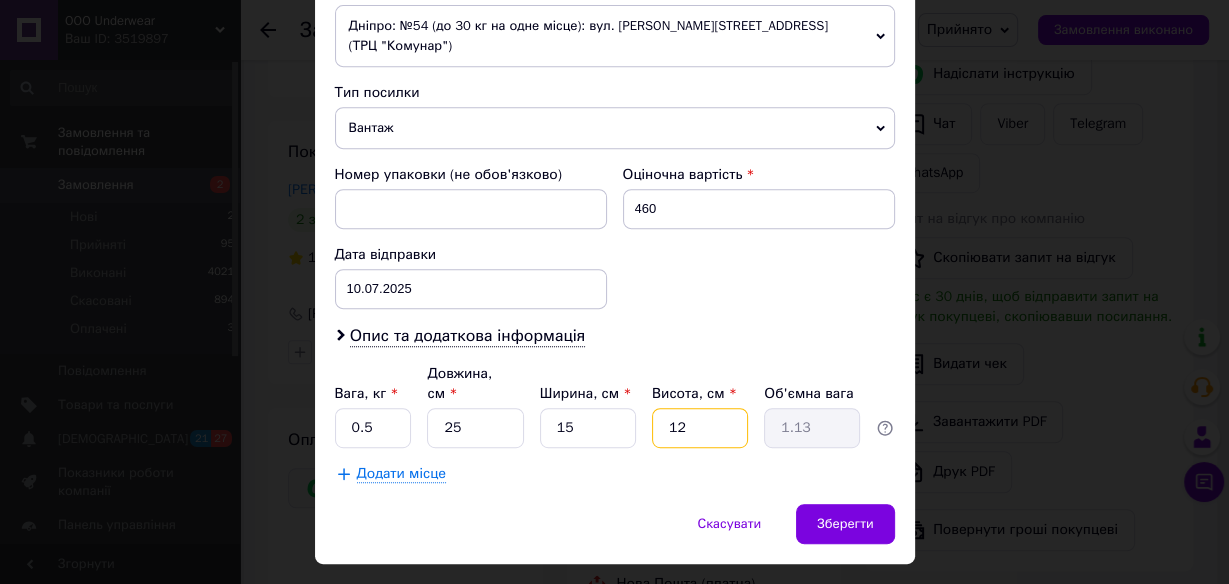 type on "1" 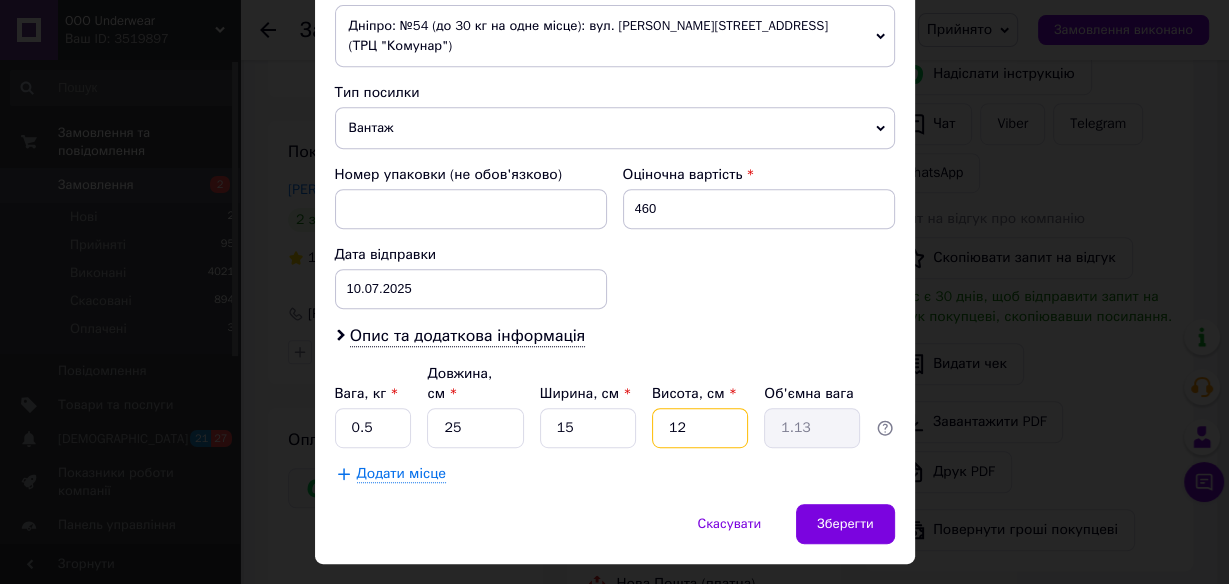 type on "0.1" 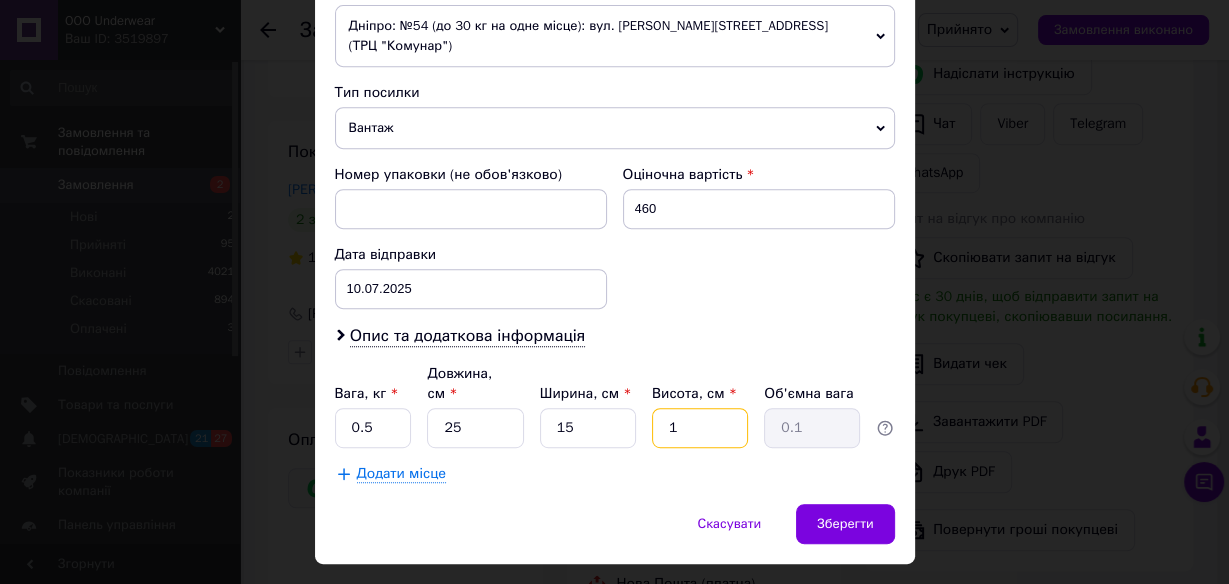 type 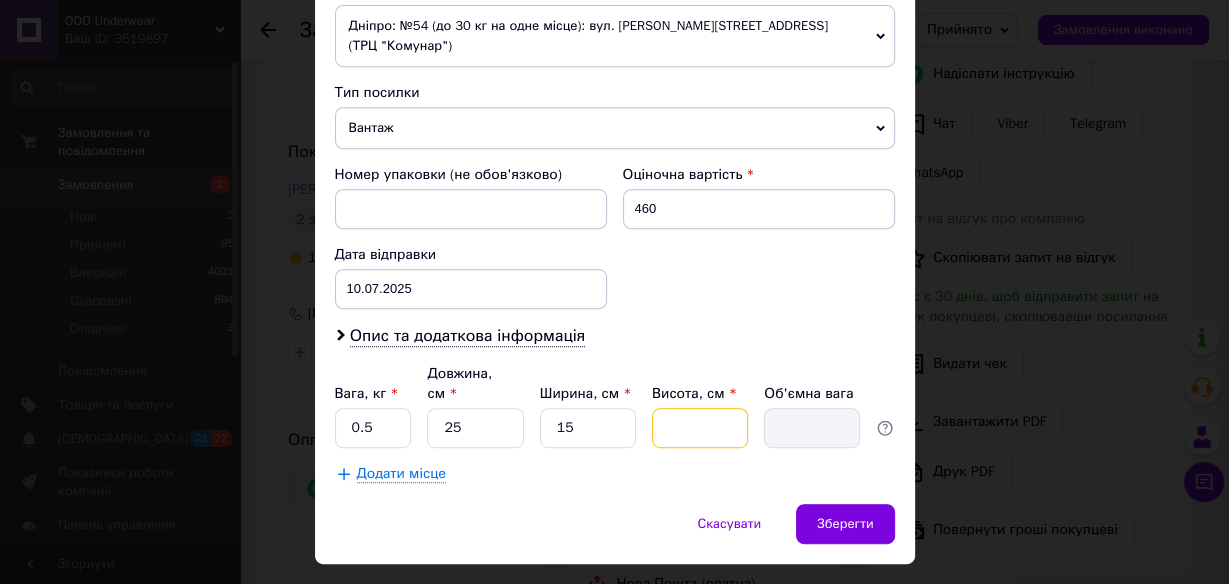 type on "5" 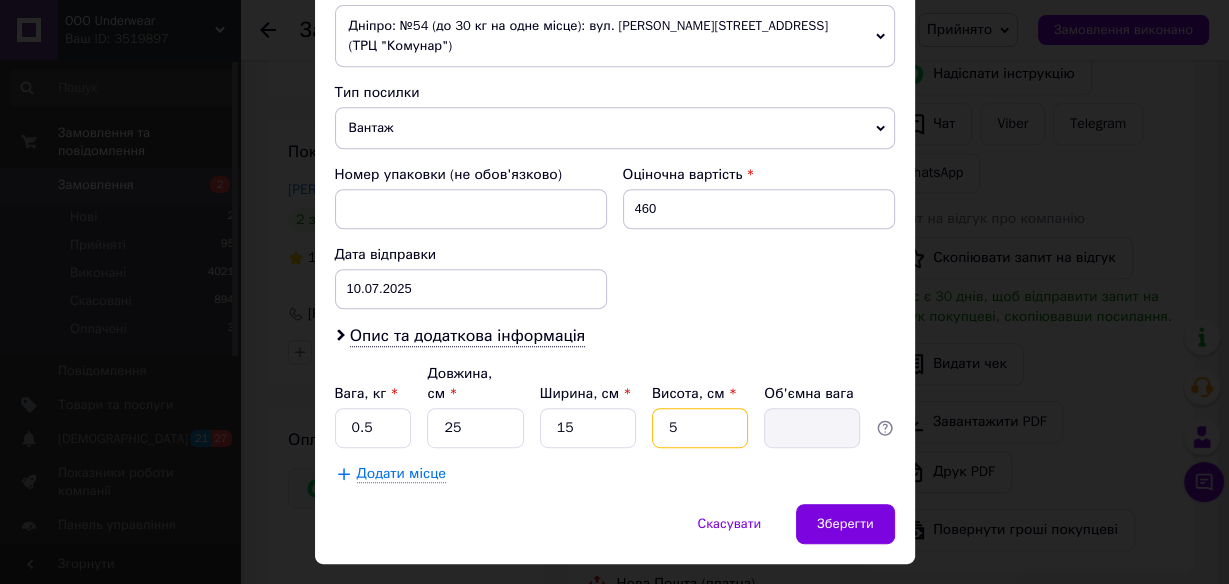 type on "0.47" 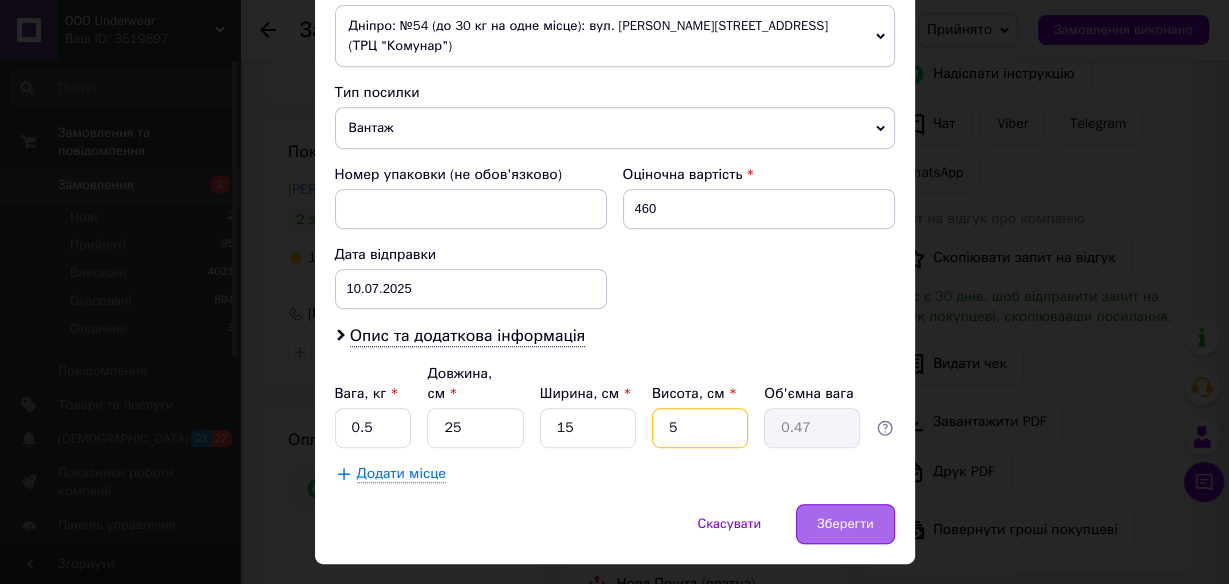 type on "5" 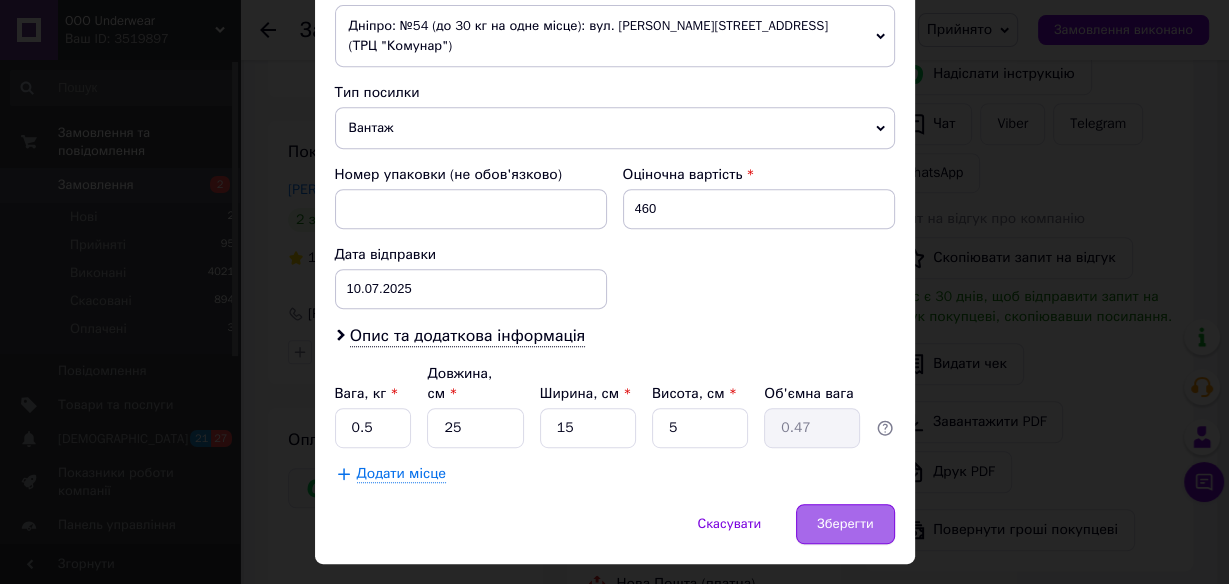 click on "Зберегти" at bounding box center (845, 524) 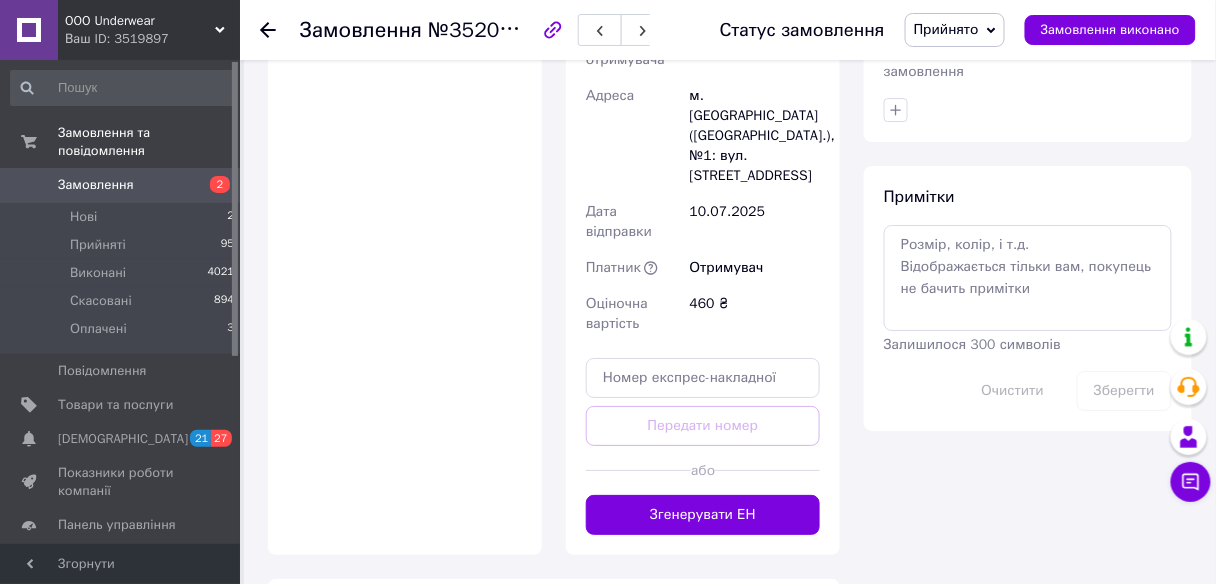 scroll, scrollTop: 1920, scrollLeft: 0, axis: vertical 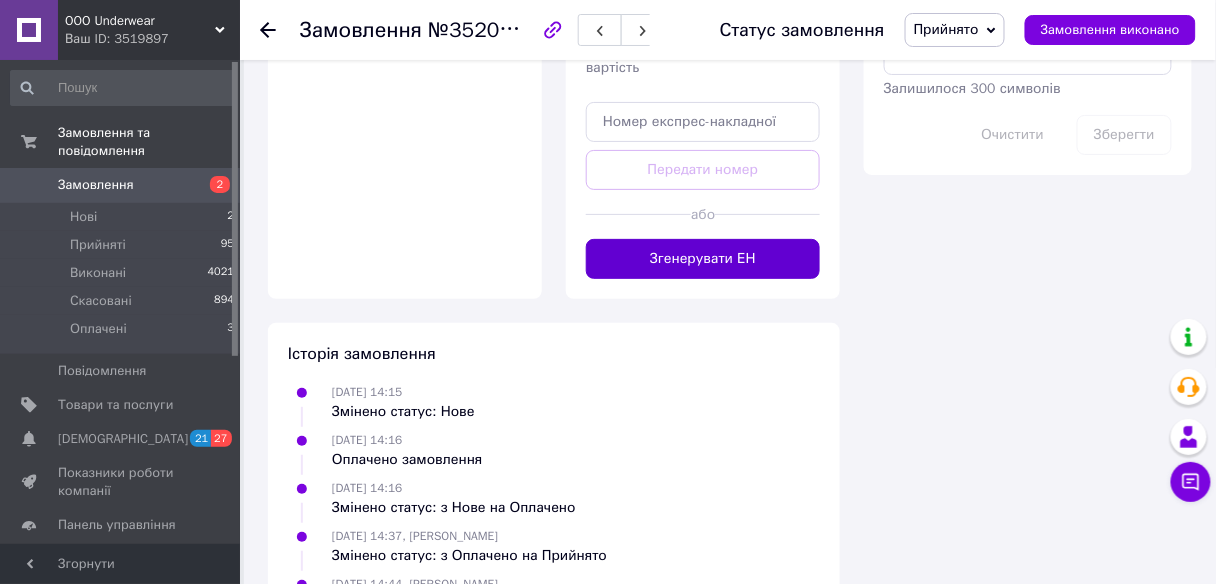 click on "Згенерувати ЕН" at bounding box center (703, 259) 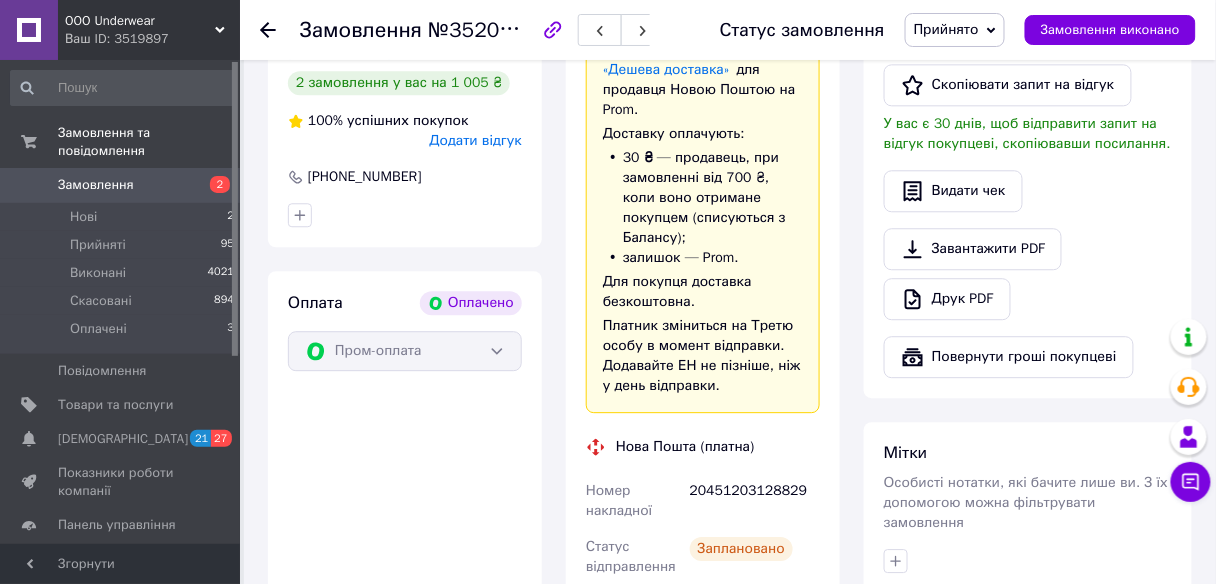 scroll, scrollTop: 960, scrollLeft: 0, axis: vertical 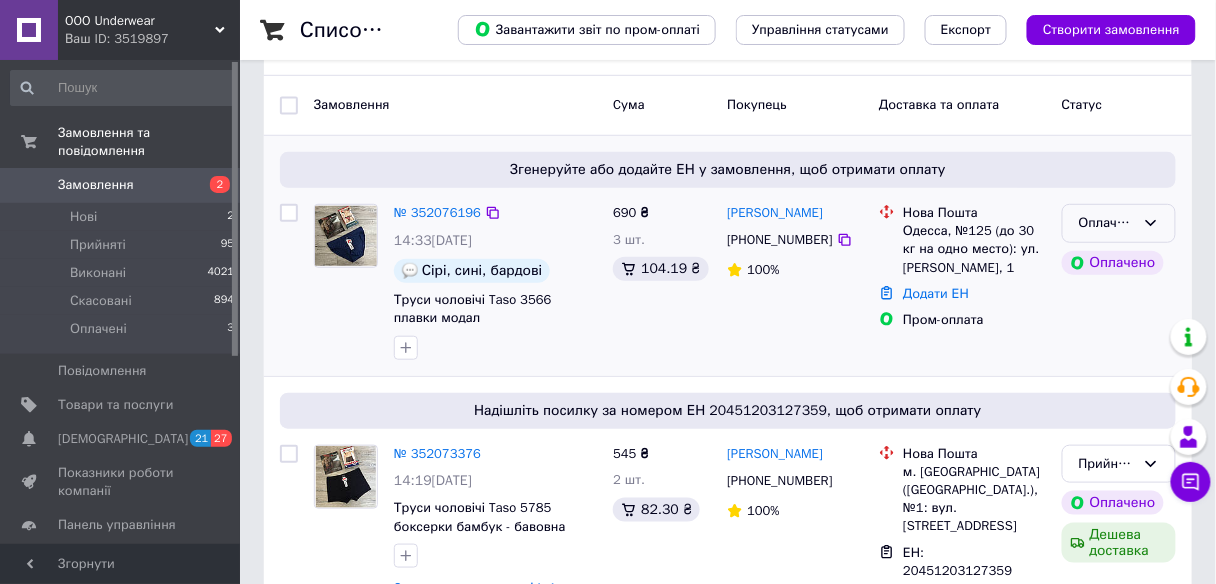click 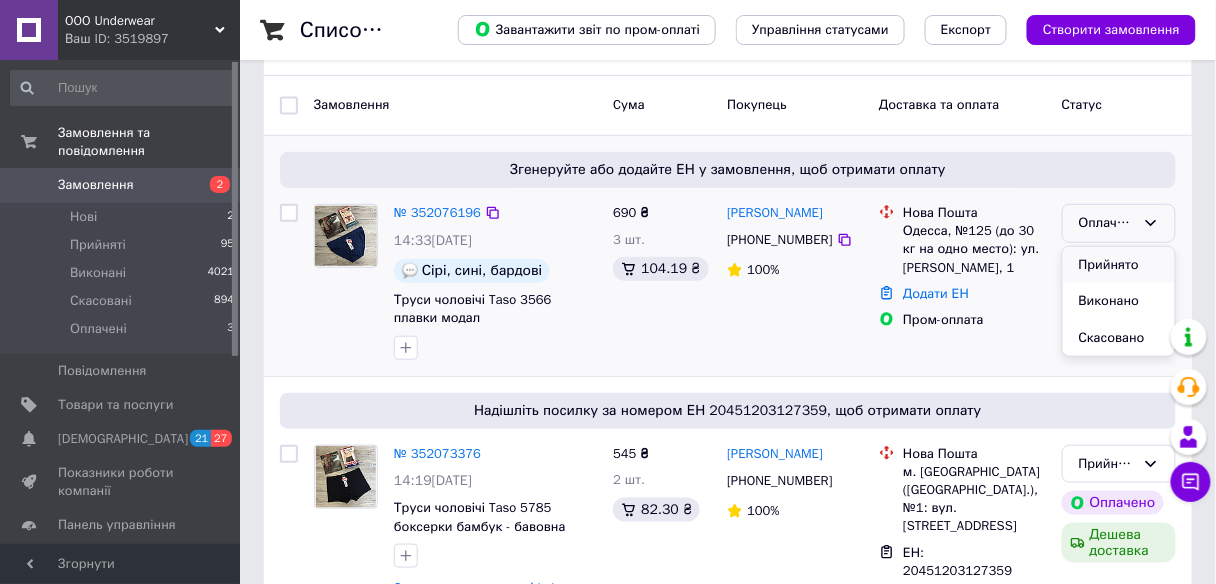 click on "Прийнято" at bounding box center [1119, 265] 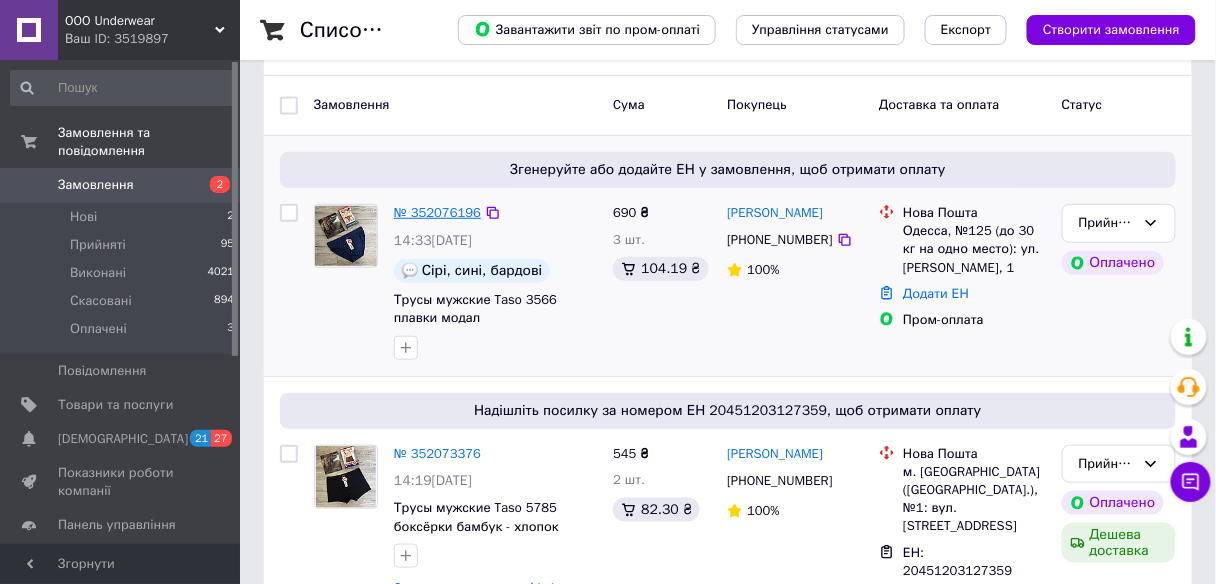 click on "№ 352076196" at bounding box center [437, 212] 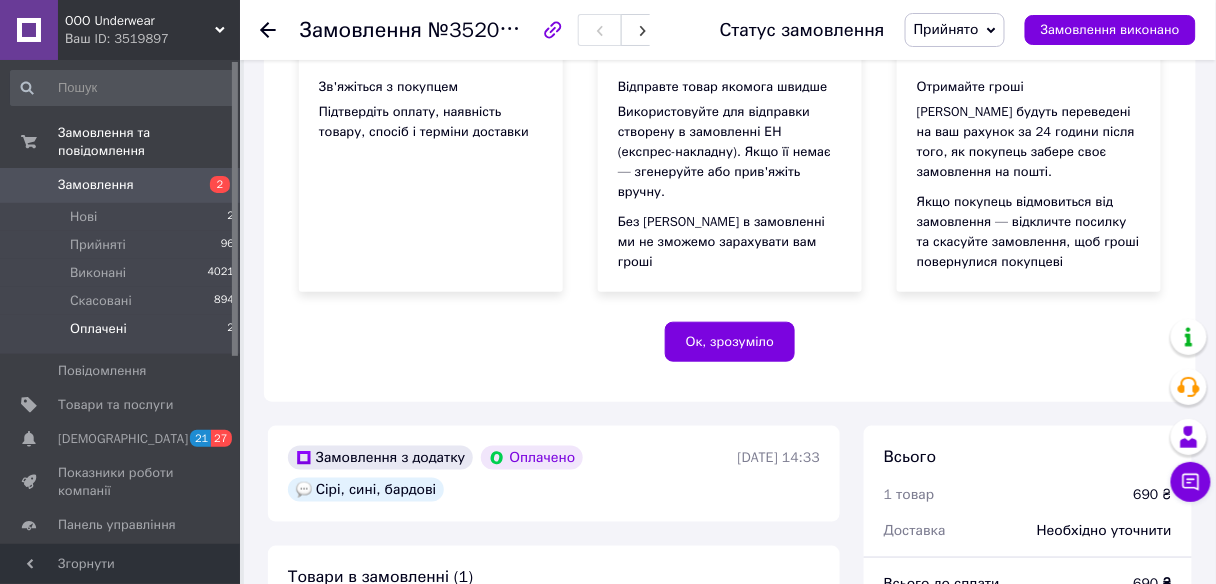 scroll, scrollTop: 240, scrollLeft: 0, axis: vertical 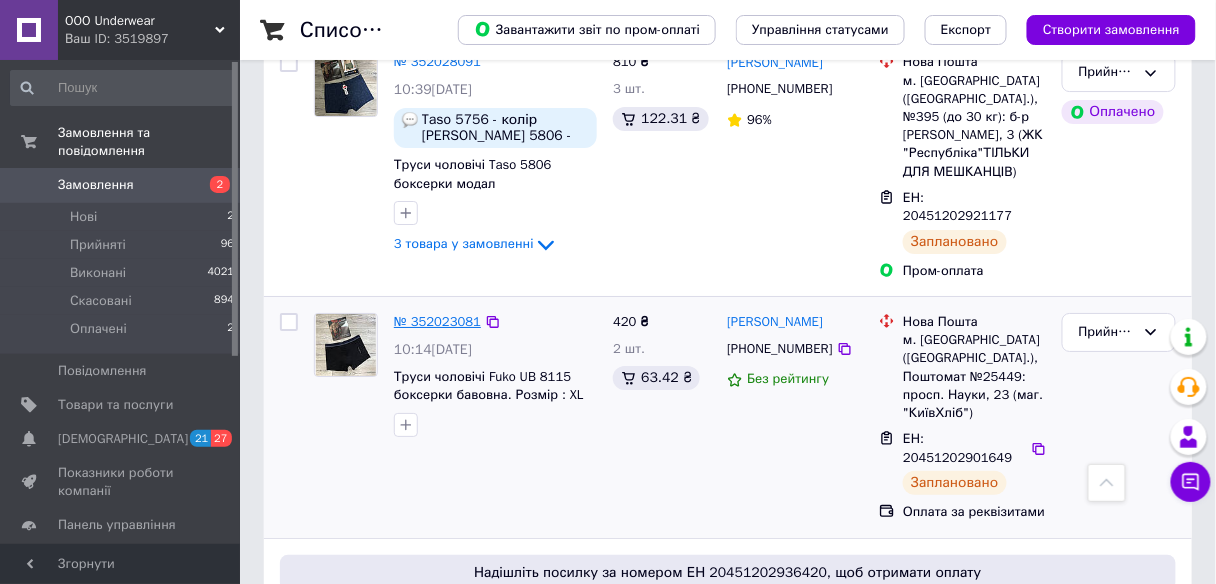 click on "№ 352023081" at bounding box center (437, 321) 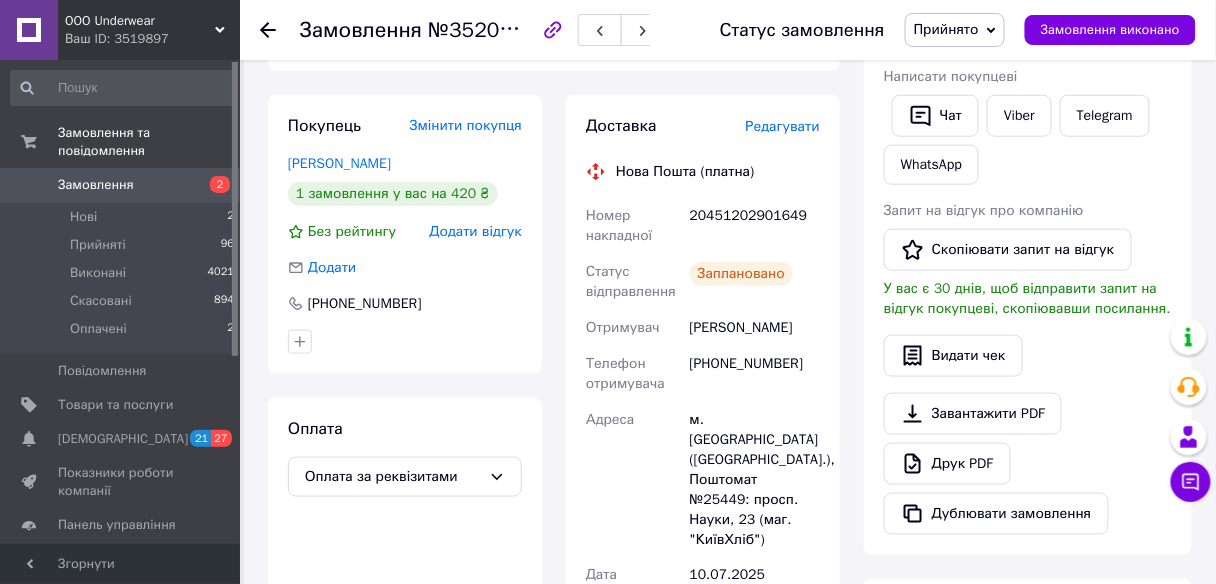 scroll, scrollTop: 426, scrollLeft: 0, axis: vertical 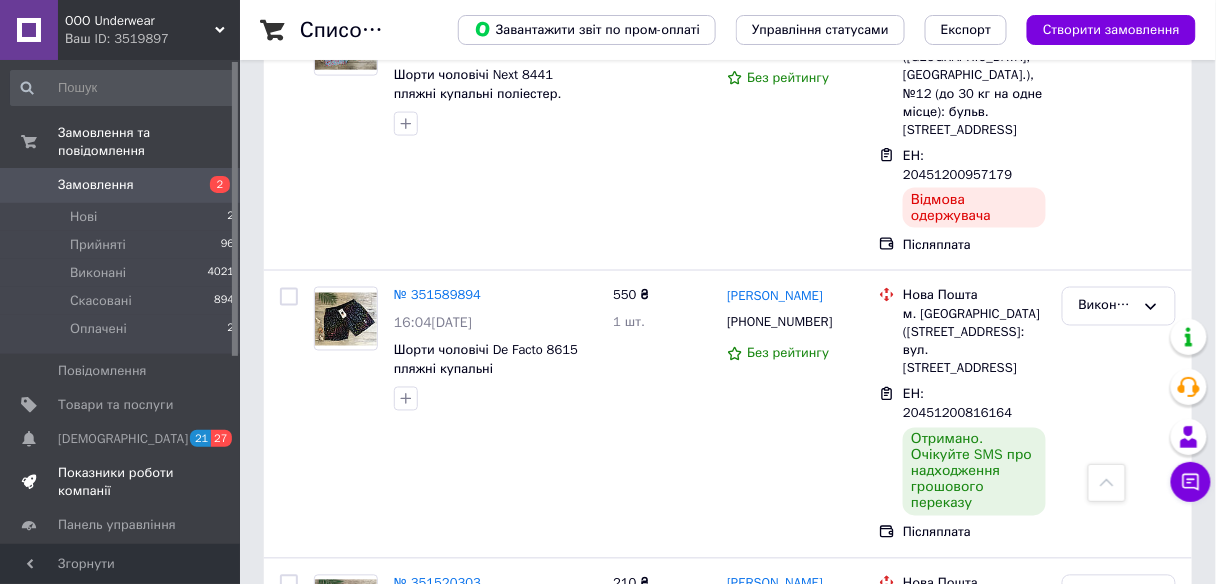 click on "Показники роботи компанії" at bounding box center (121, 482) 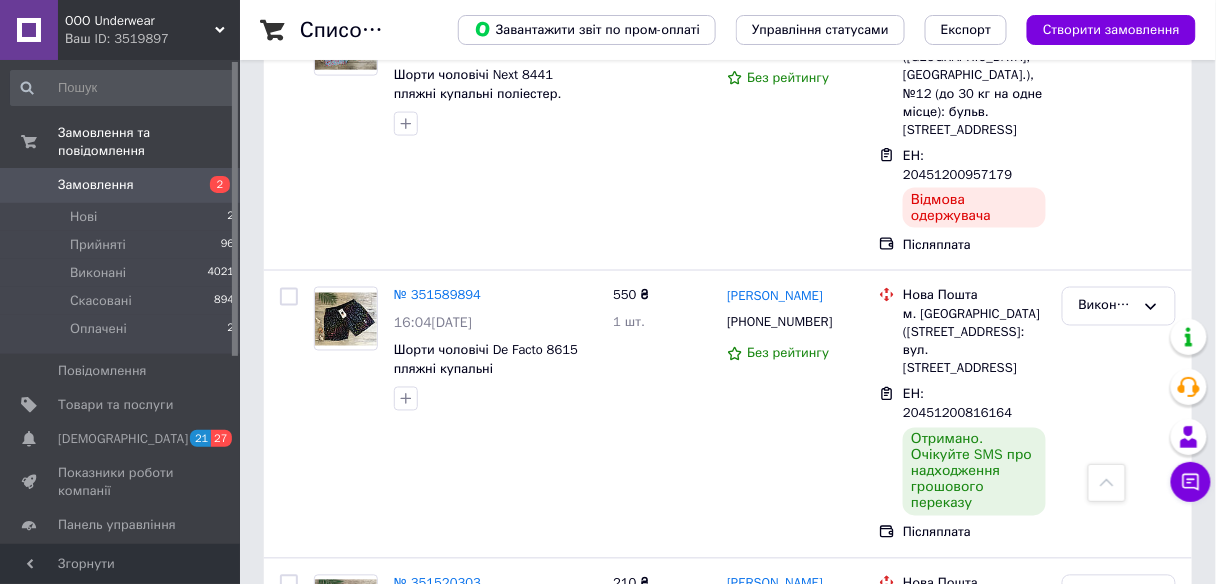 scroll, scrollTop: 0, scrollLeft: 0, axis: both 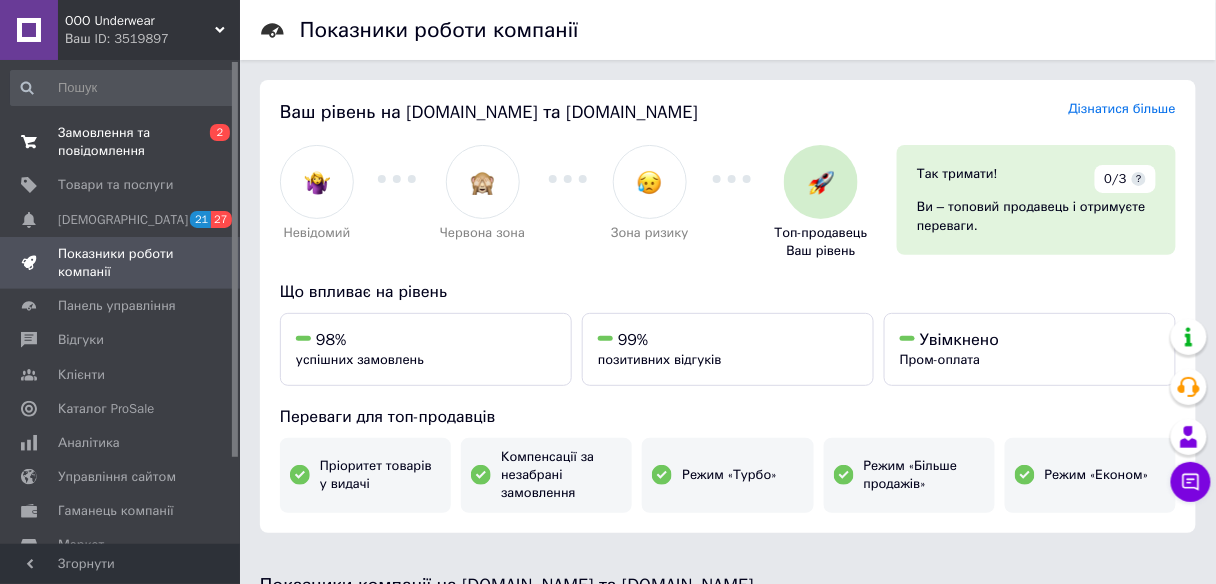 click on "Замовлення та повідомлення" at bounding box center (121, 142) 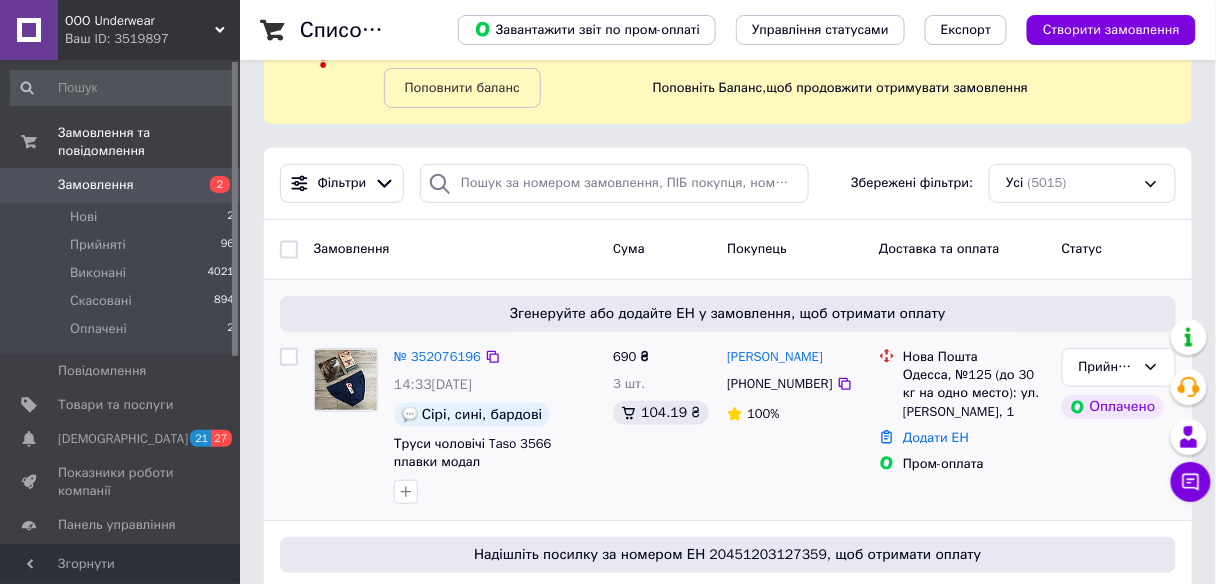 scroll, scrollTop: 160, scrollLeft: 0, axis: vertical 